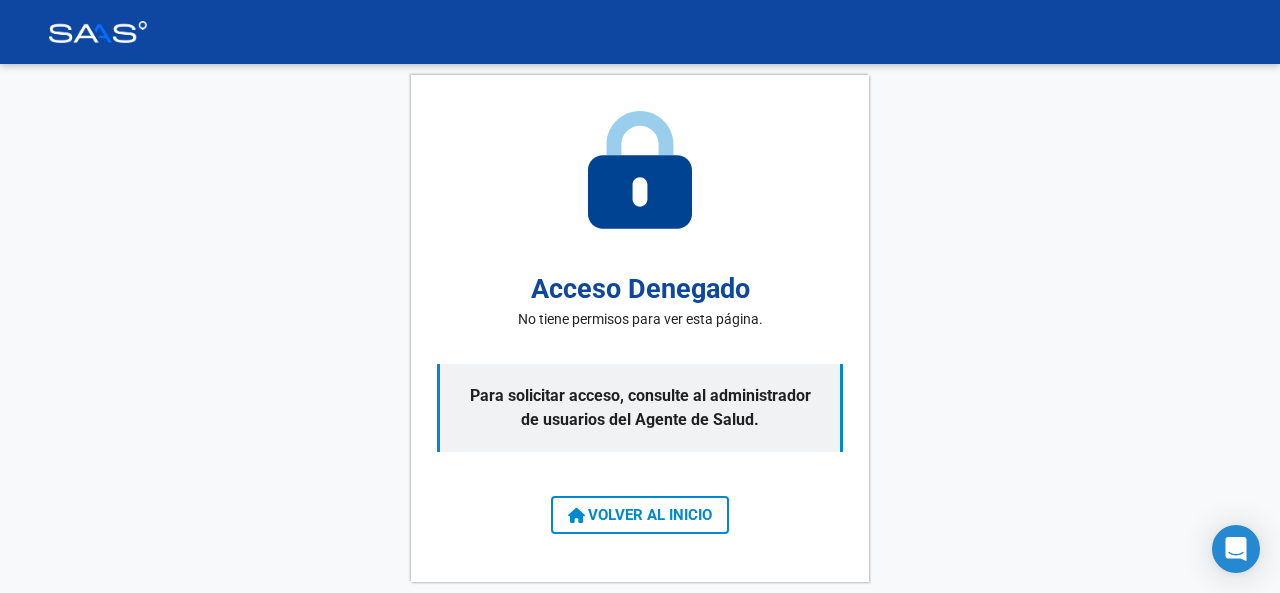 scroll, scrollTop: 0, scrollLeft: 0, axis: both 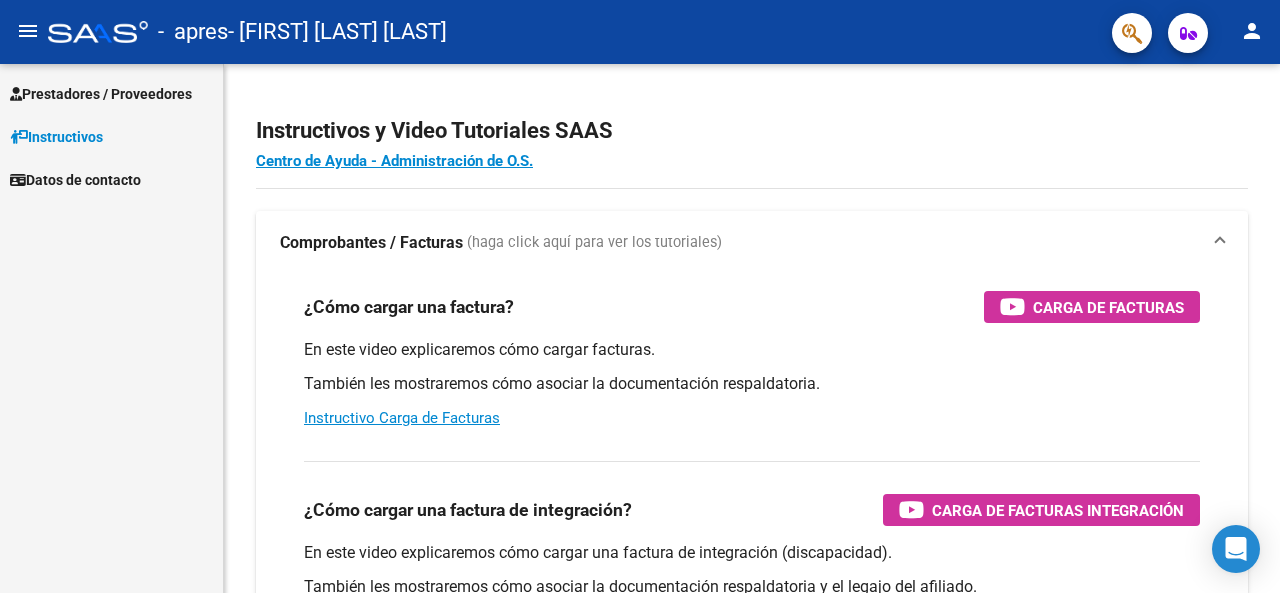 click on "Prestadores / Proveedores" at bounding box center (101, 94) 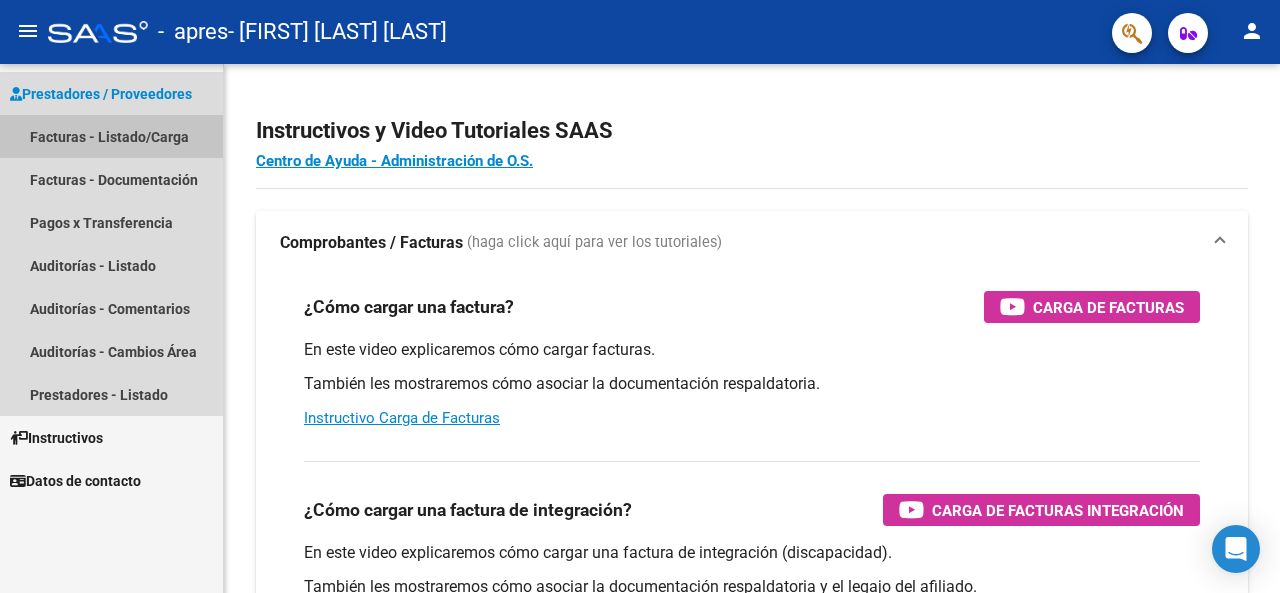 click on "Facturas - Listado/Carga" at bounding box center (111, 136) 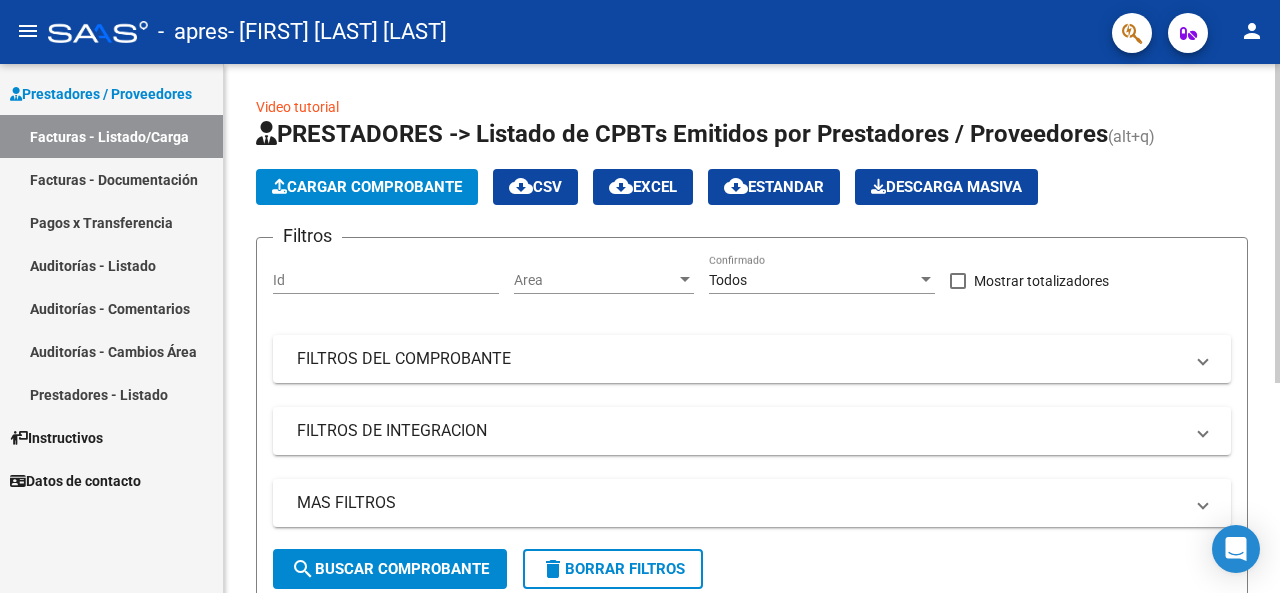 click on "Cargar Comprobante" 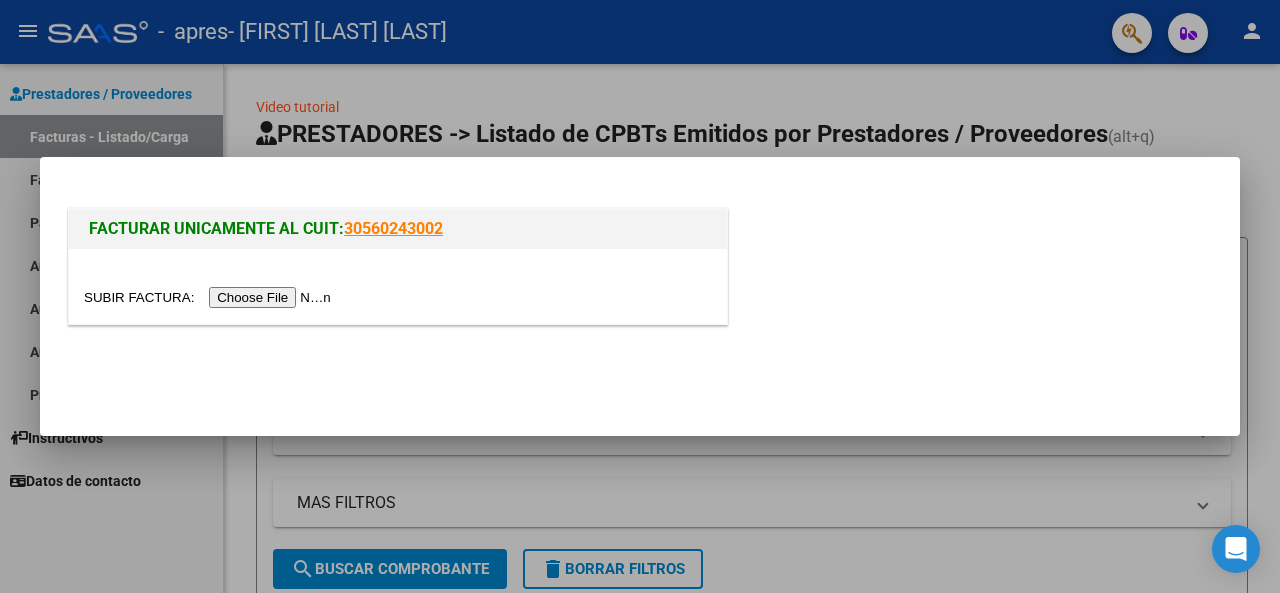 click at bounding box center [210, 297] 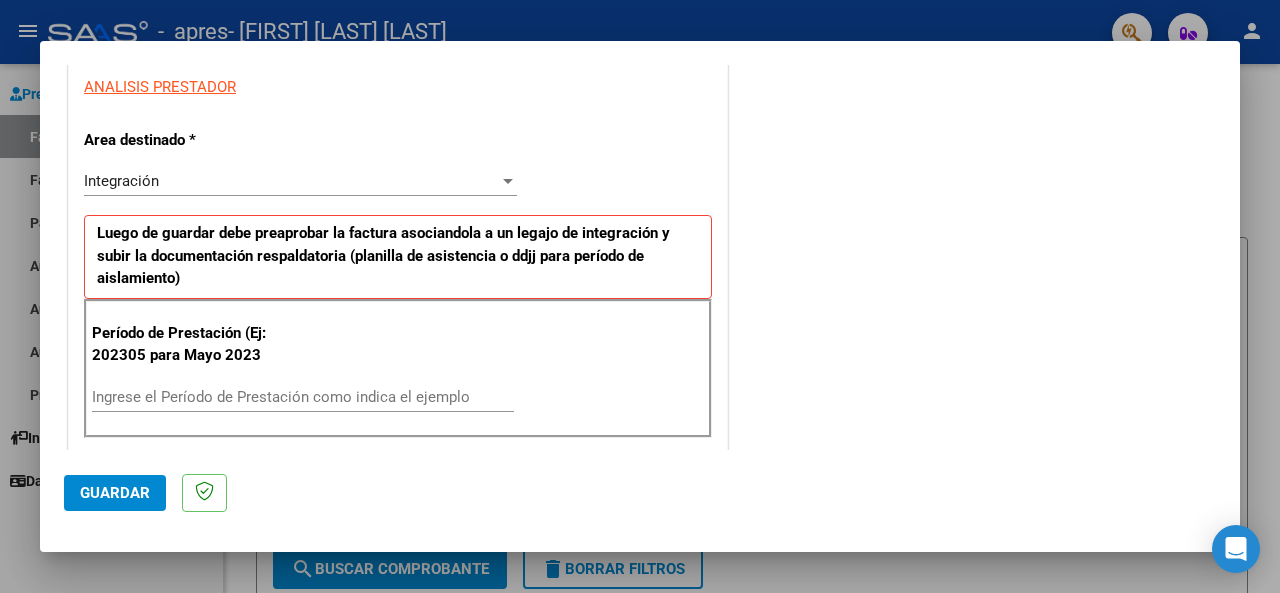 scroll, scrollTop: 400, scrollLeft: 0, axis: vertical 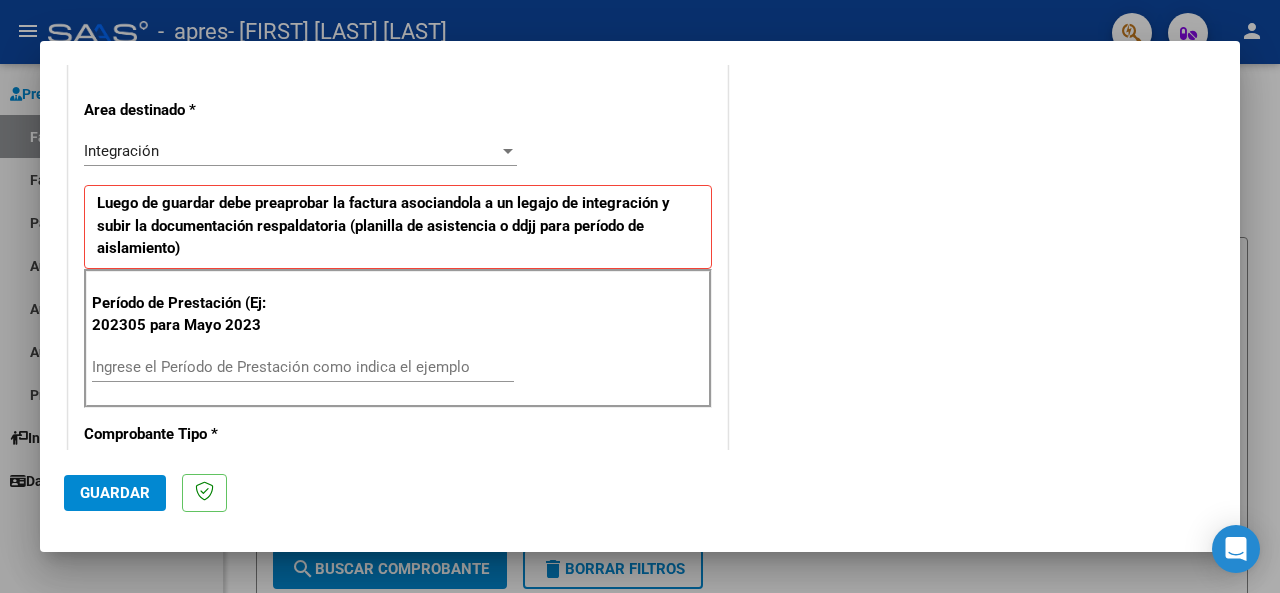 click on "Ingrese el Período de Prestación como indica el ejemplo" at bounding box center (303, 367) 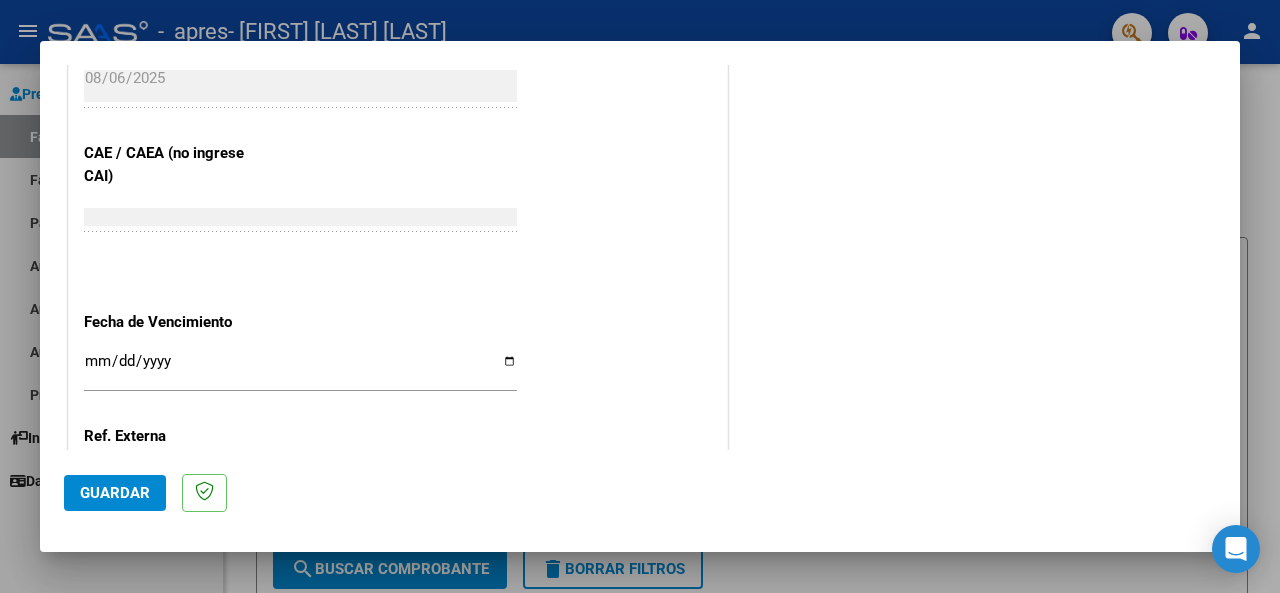 scroll, scrollTop: 1376, scrollLeft: 0, axis: vertical 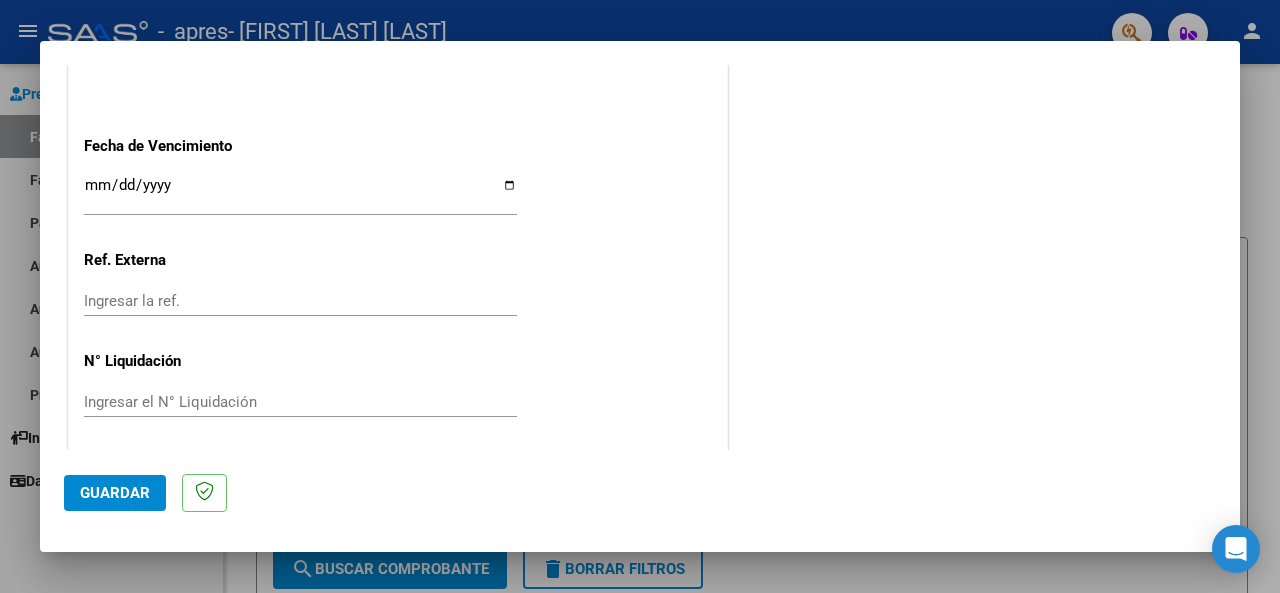 type on "202507" 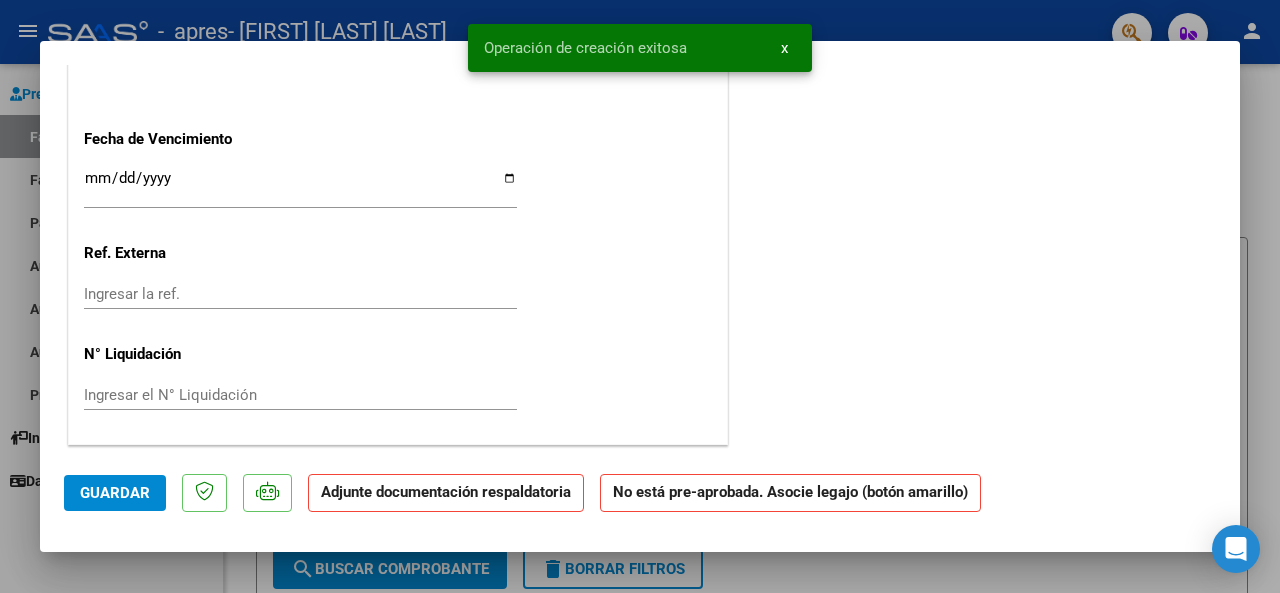 scroll, scrollTop: 0, scrollLeft: 0, axis: both 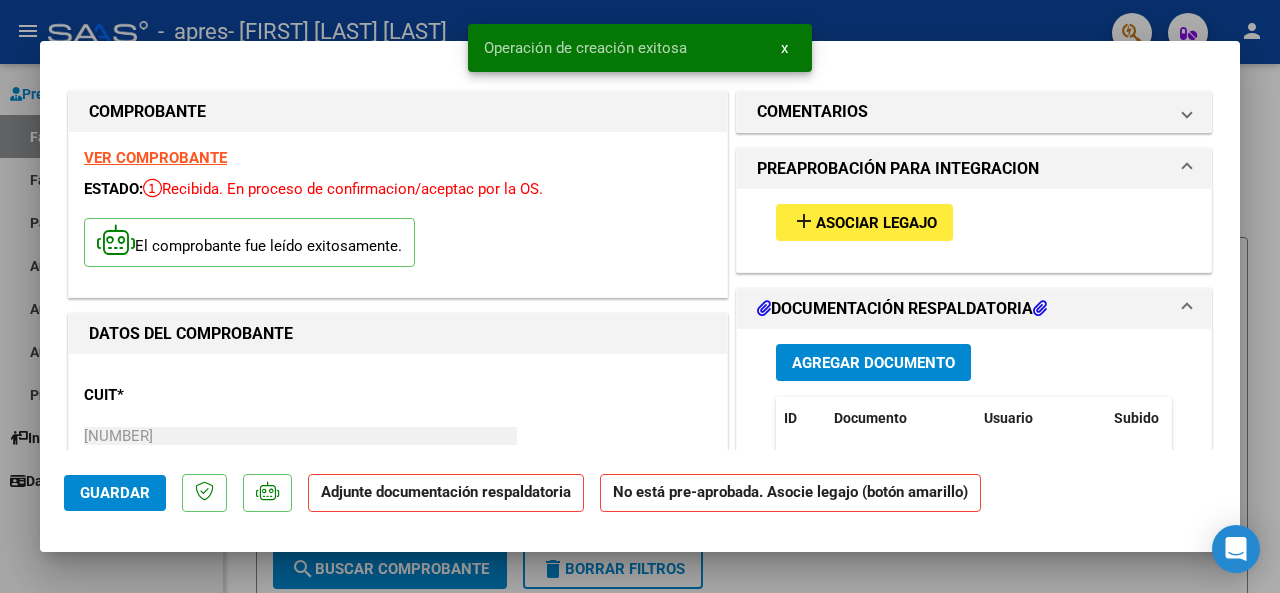 click on "Asociar Legajo" at bounding box center (876, 223) 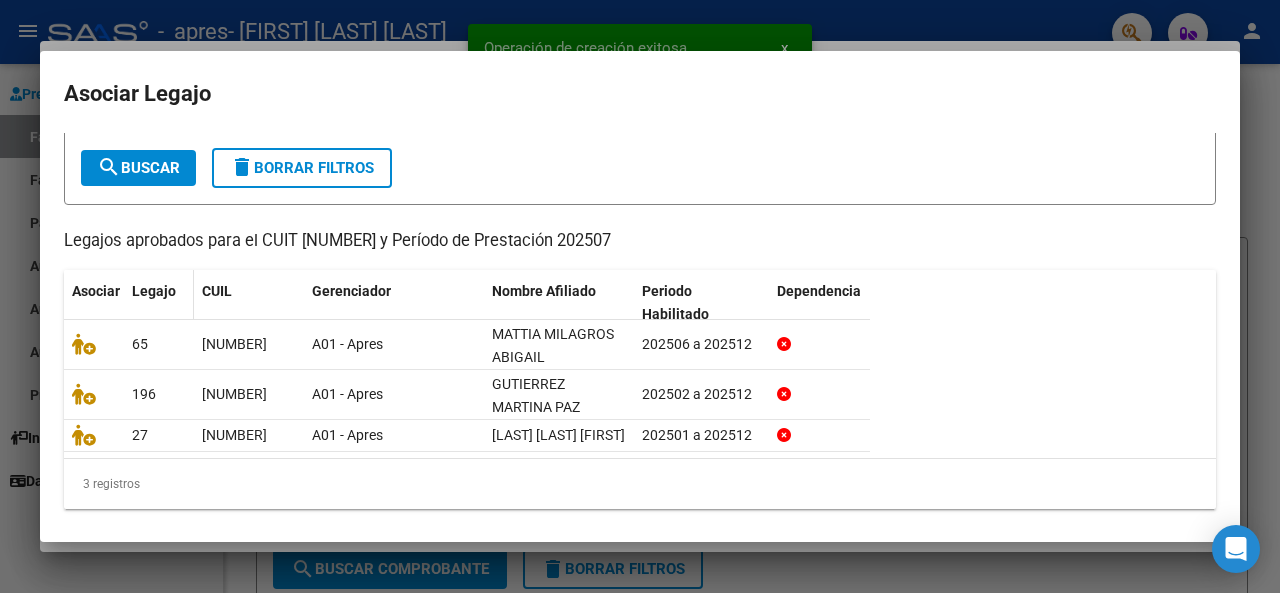 scroll, scrollTop: 120, scrollLeft: 0, axis: vertical 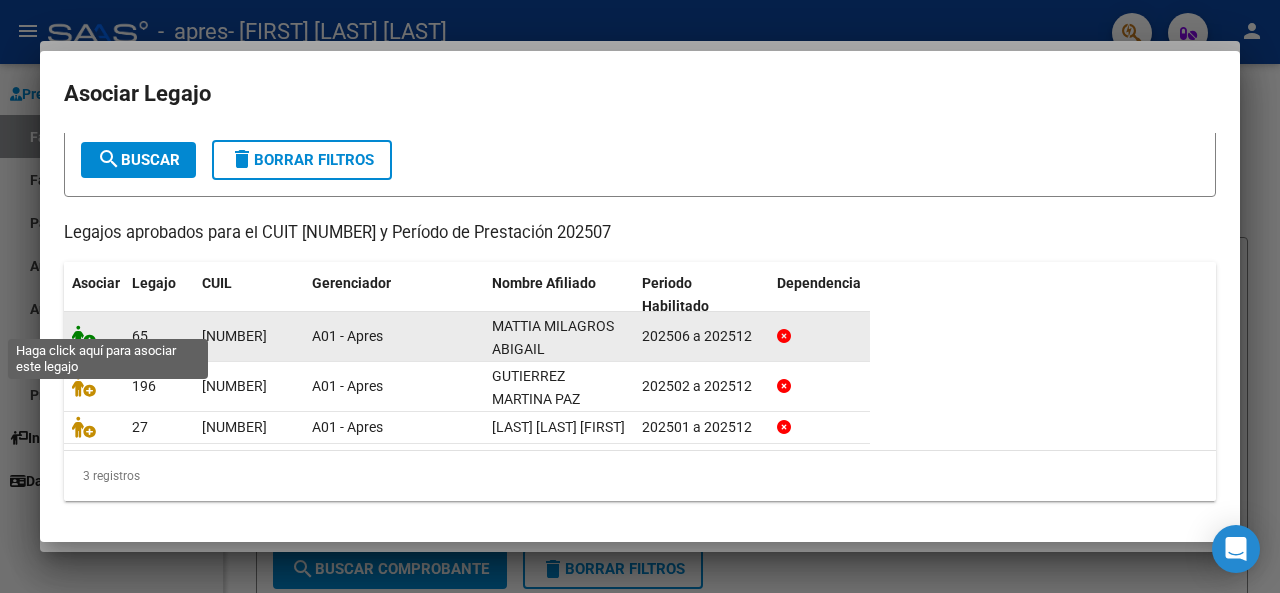 click 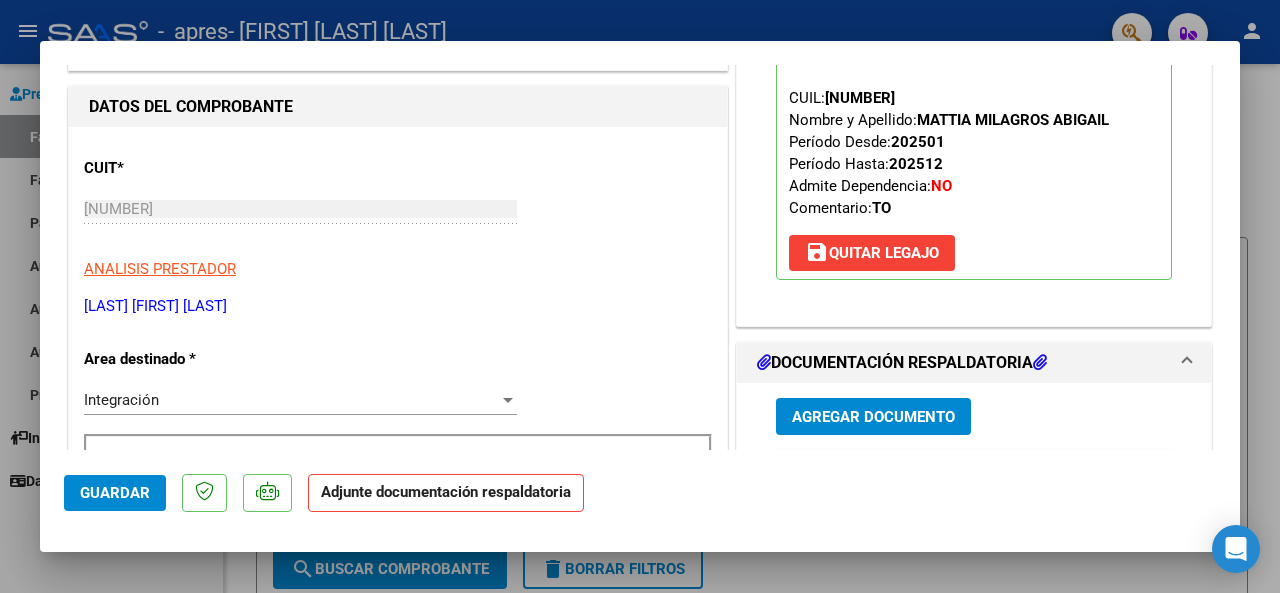 scroll, scrollTop: 400, scrollLeft: 0, axis: vertical 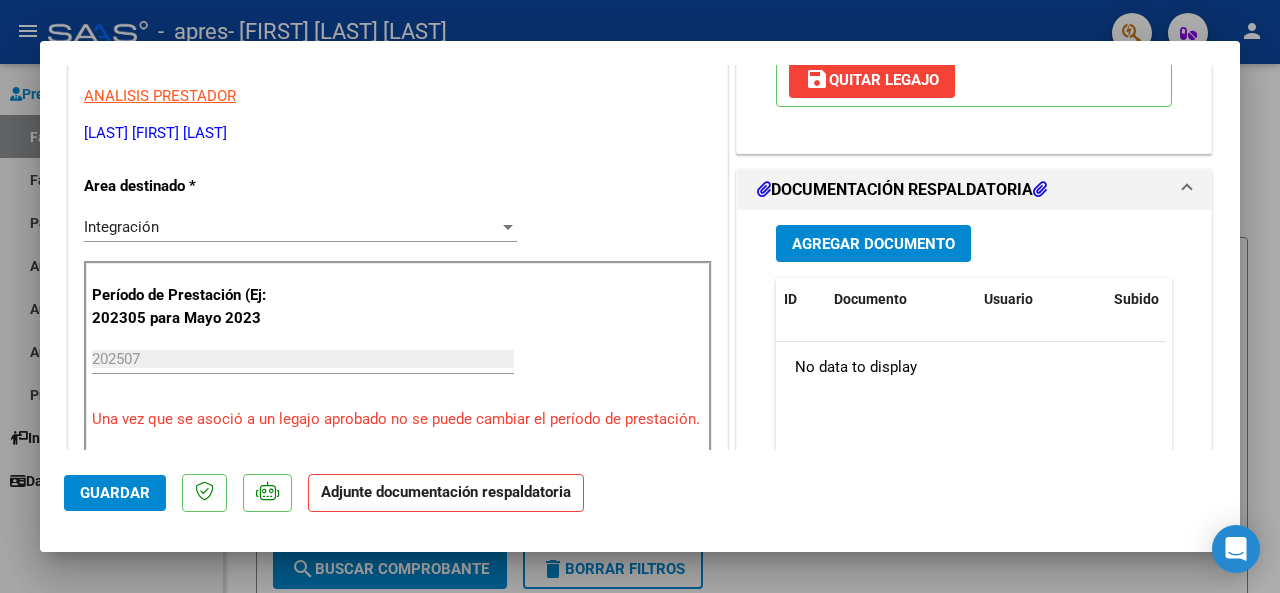 click on "Agregar Documento" at bounding box center [873, 244] 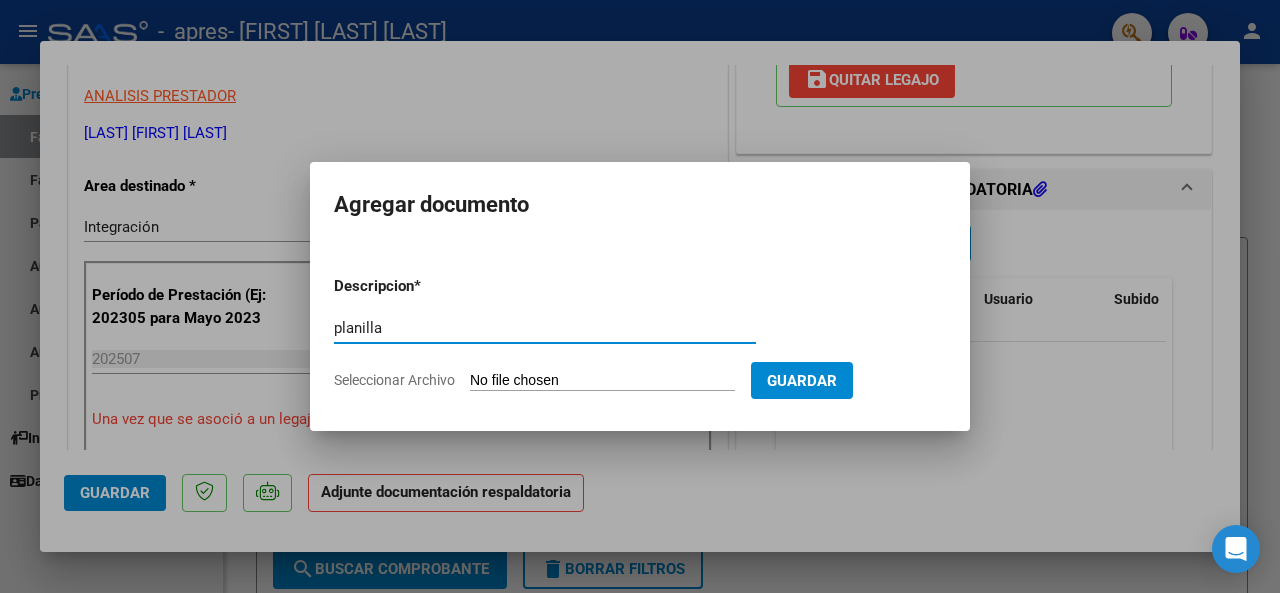 type on "planilla" 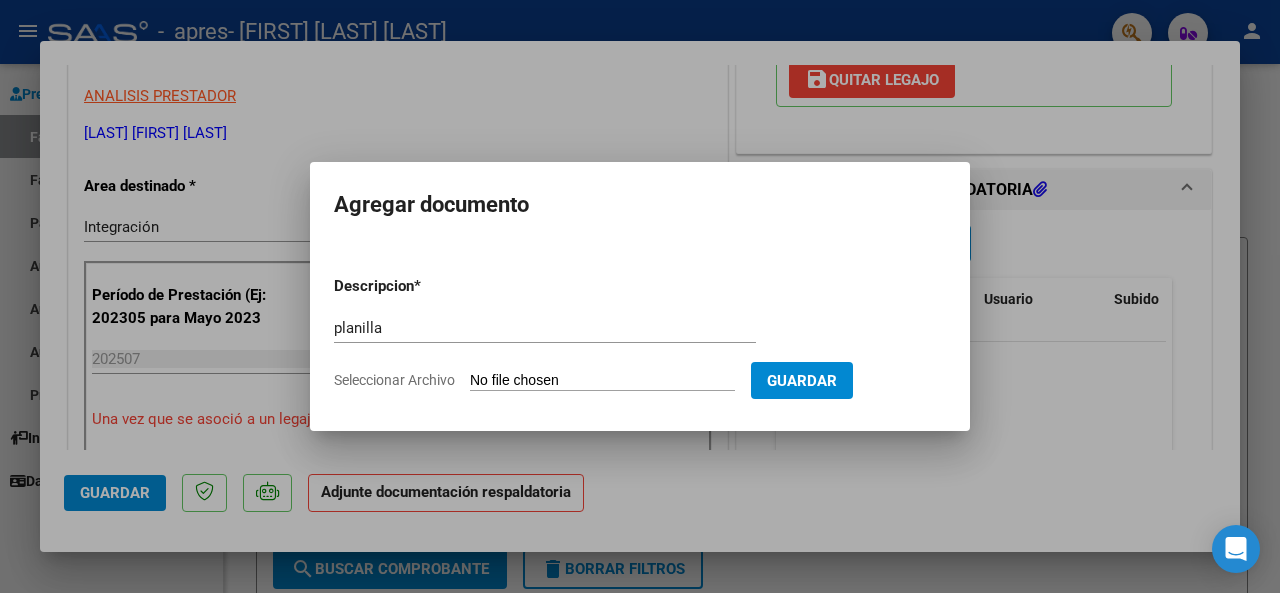 type on "C:\fakepath\[TEXT] [DATE] [TEXT].pdf" 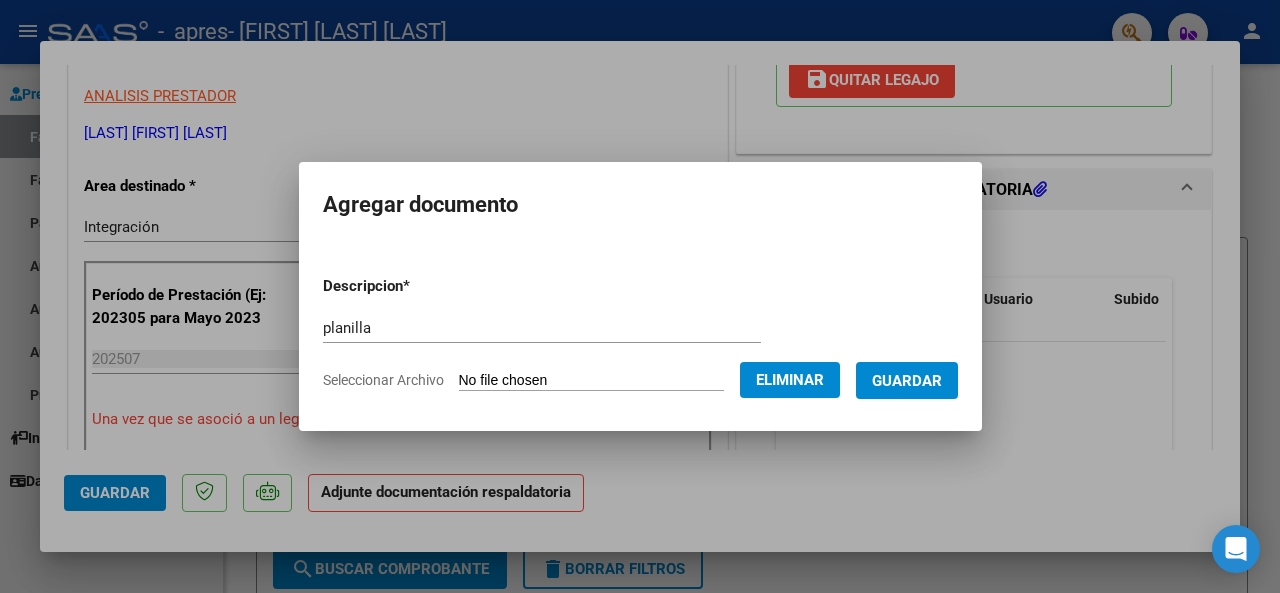 click on "Guardar" at bounding box center (907, 381) 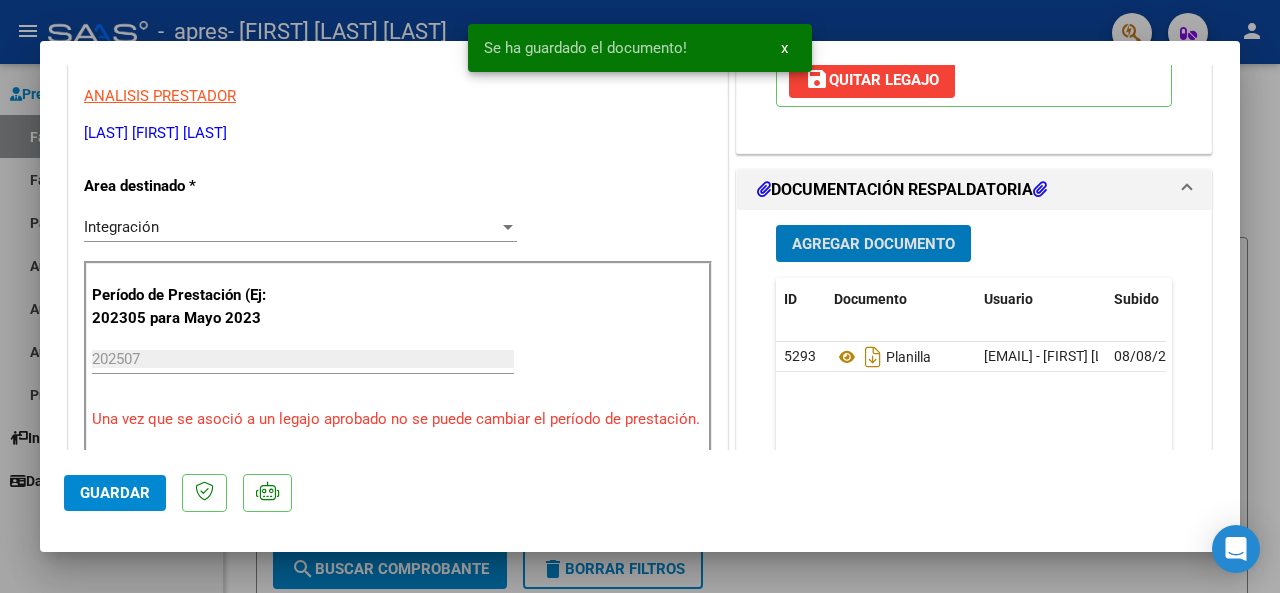 click on "Agregar Documento" at bounding box center (873, 244) 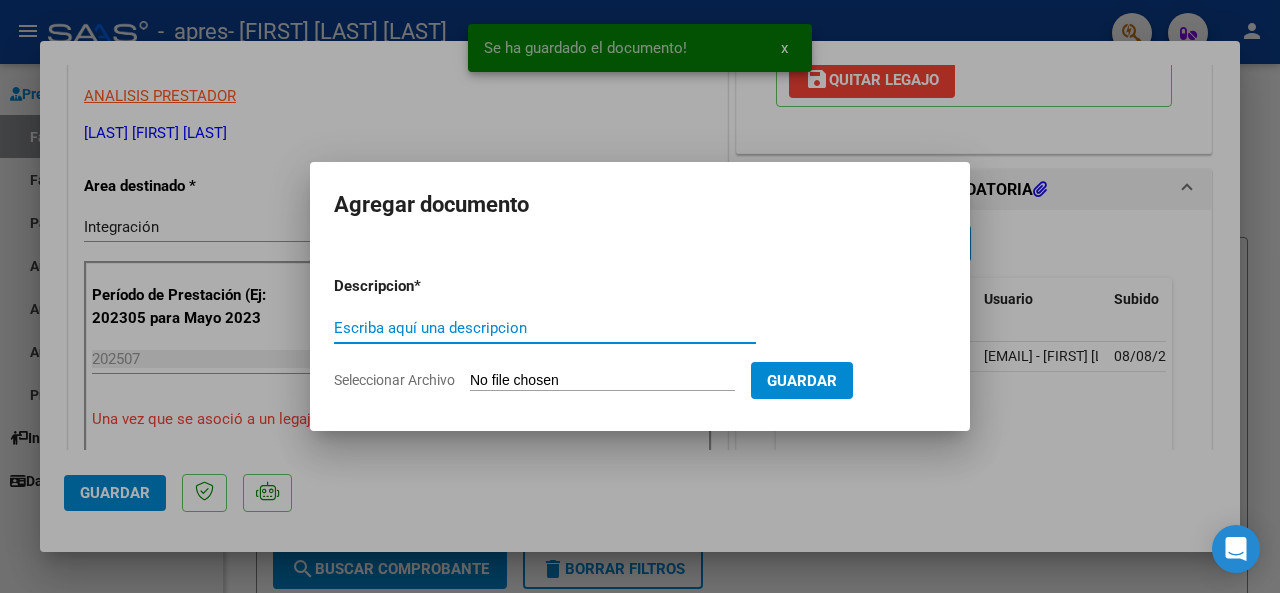 click on "Escriba aquí una descripcion" at bounding box center [545, 328] 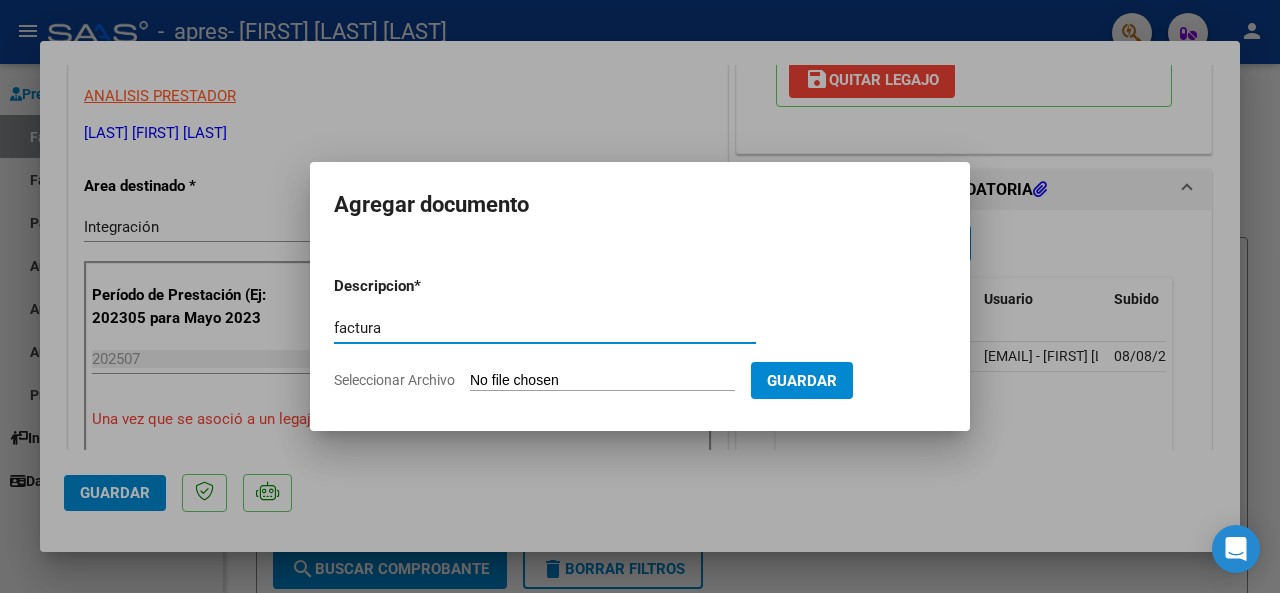 type on "factura" 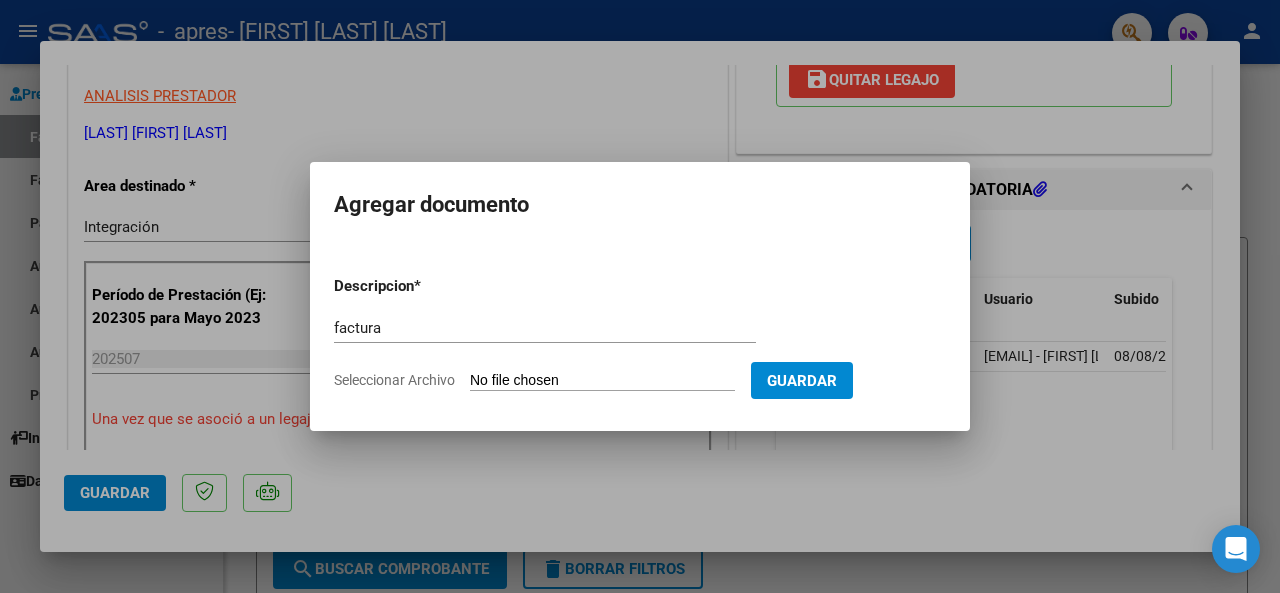 type on "C:\fakepath\[NUMBER].pdf" 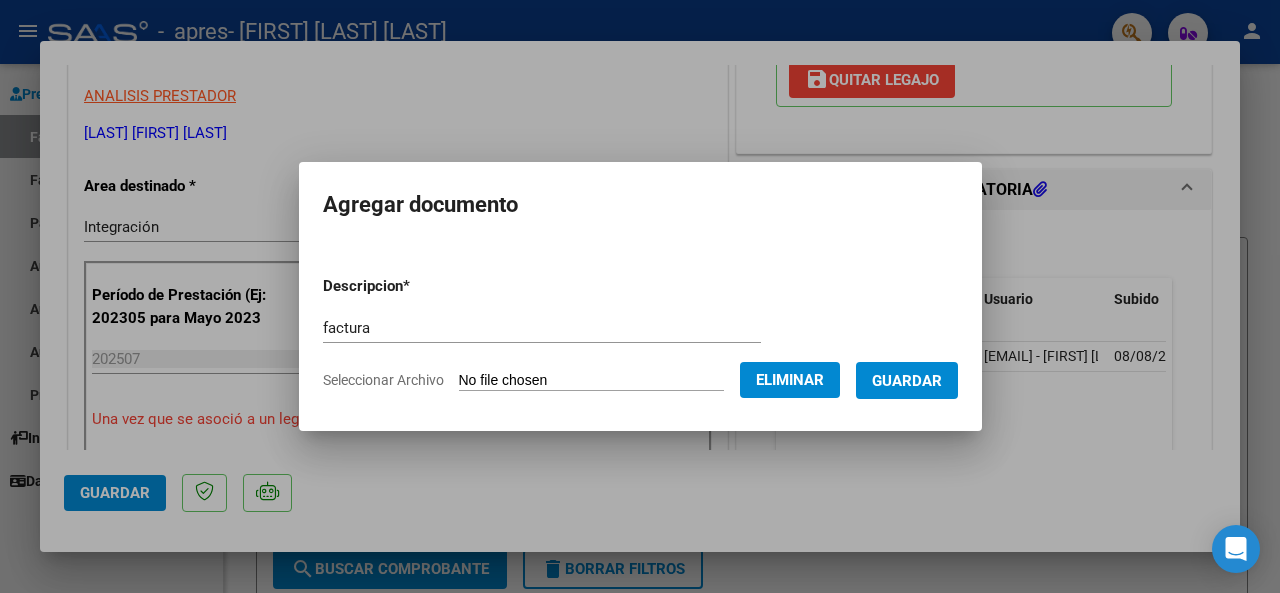 click on "Guardar" at bounding box center (907, 381) 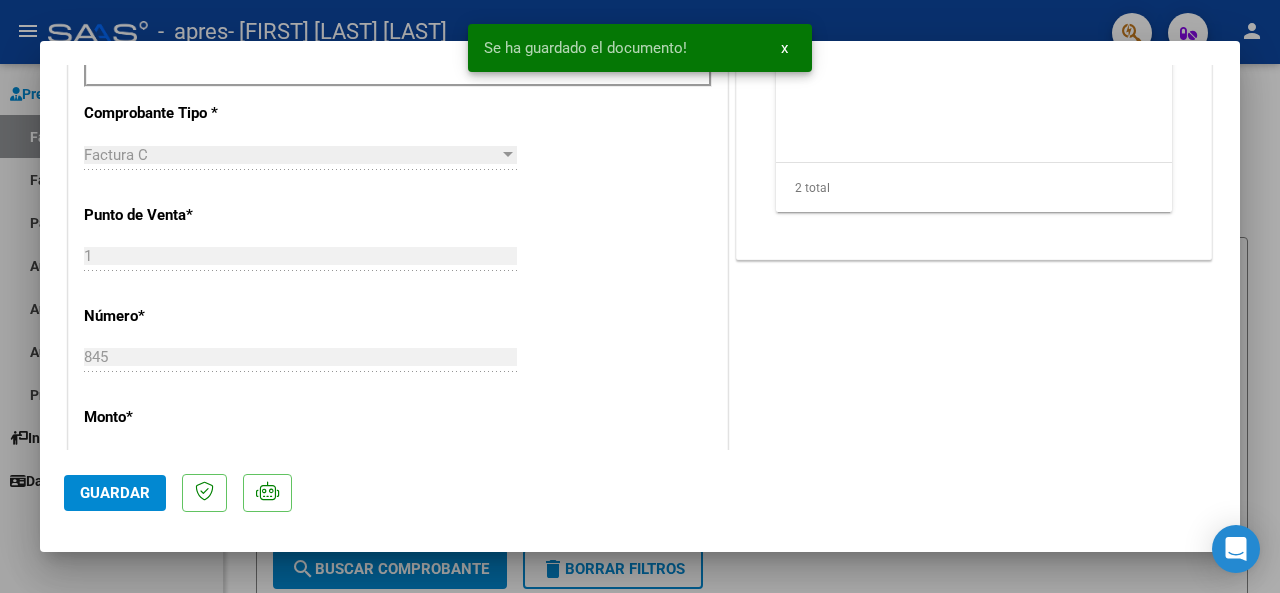 scroll, scrollTop: 800, scrollLeft: 0, axis: vertical 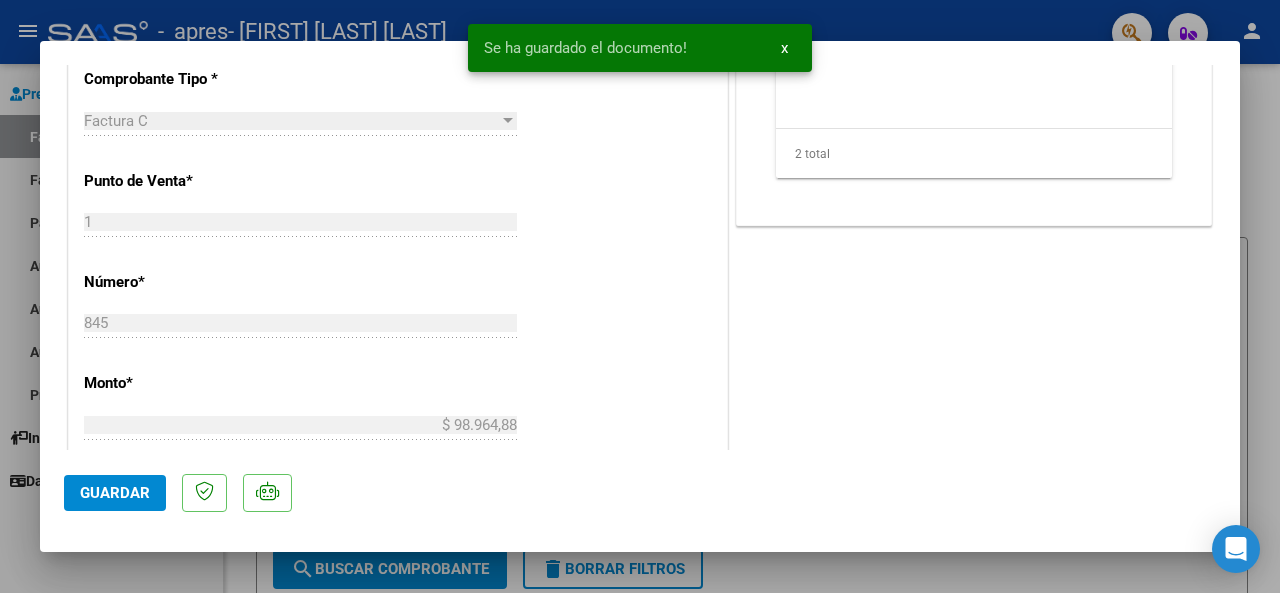 click on "Guardar" 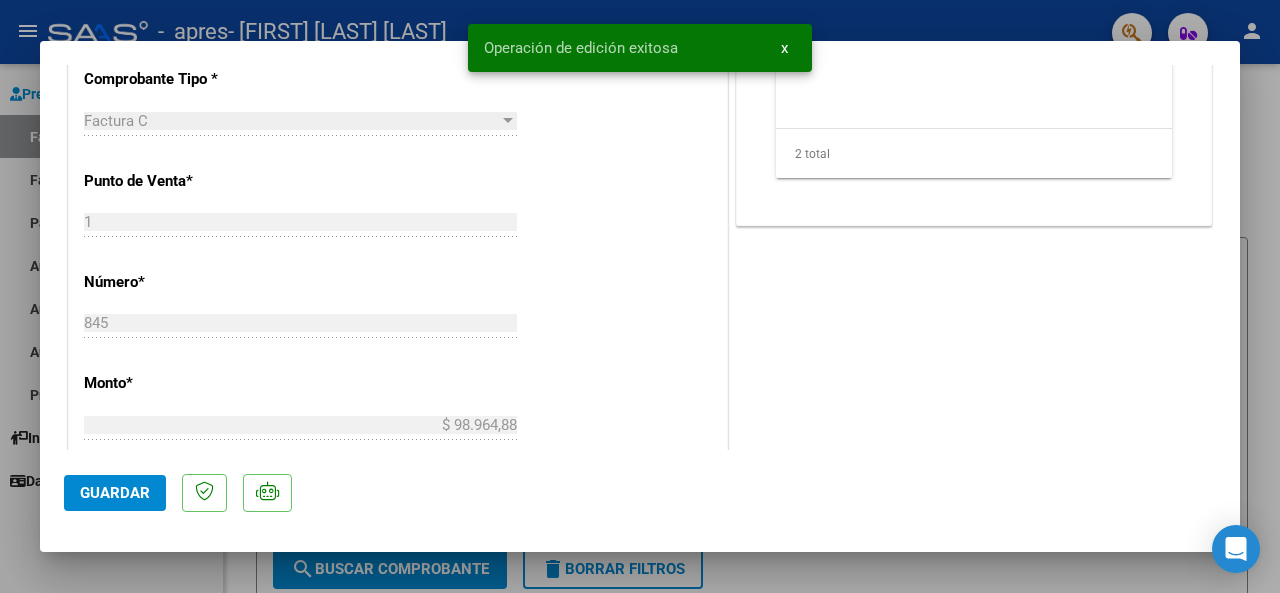 click on "x" at bounding box center (784, 48) 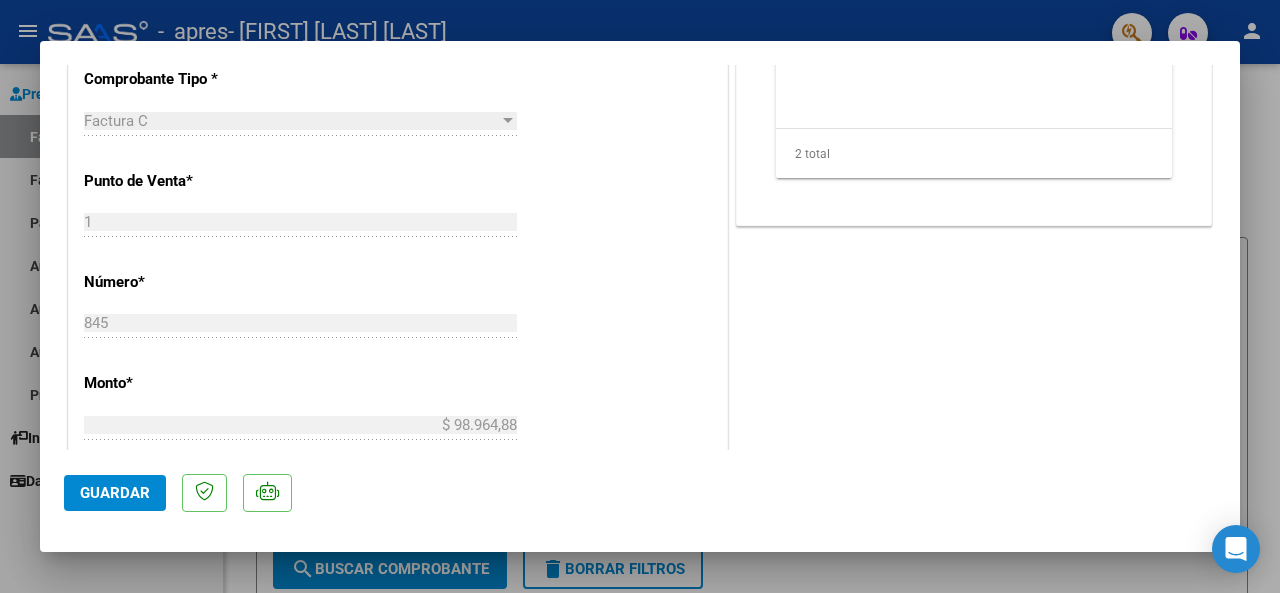 click at bounding box center (640, 296) 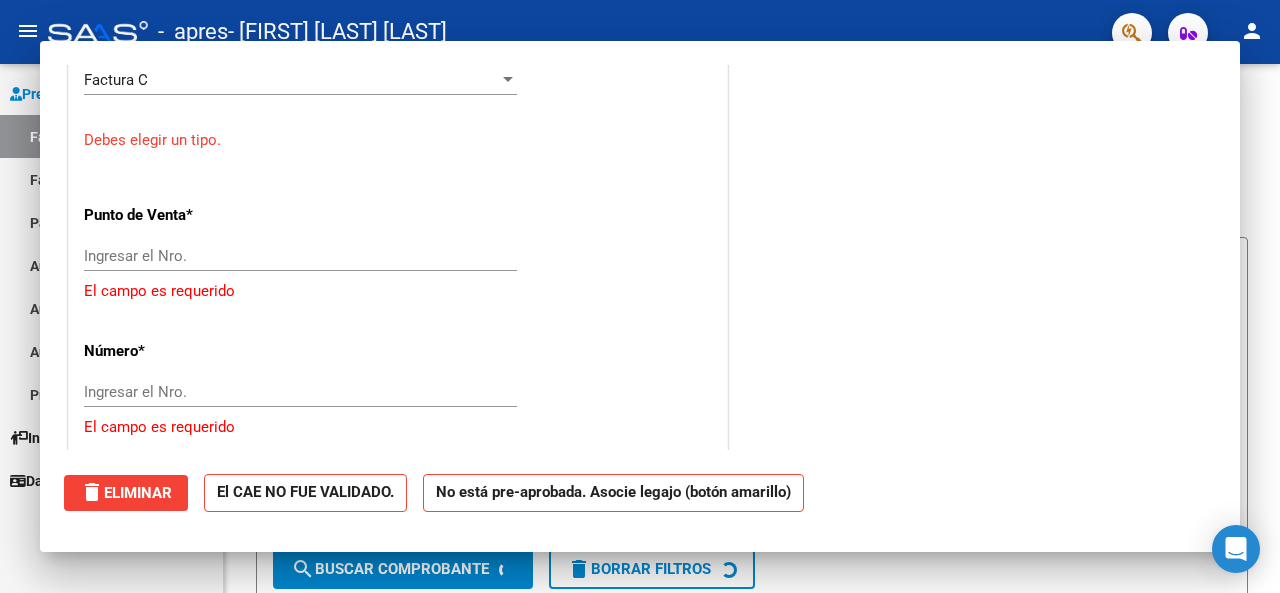 scroll, scrollTop: 0, scrollLeft: 0, axis: both 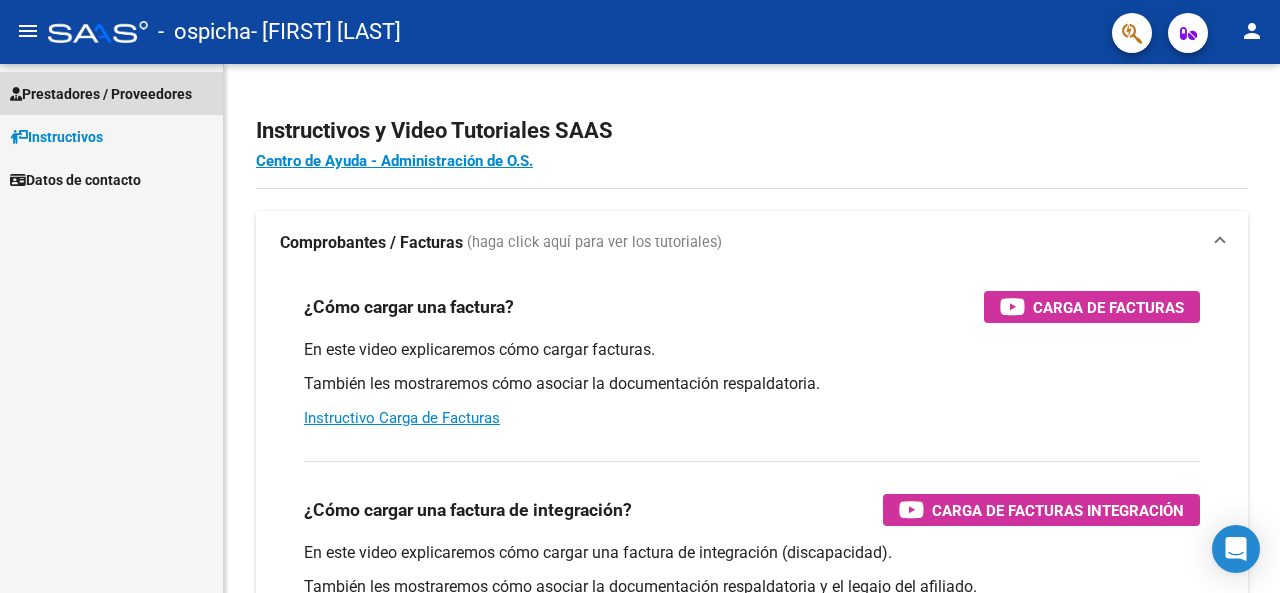 click on "Prestadores / Proveedores" at bounding box center [101, 94] 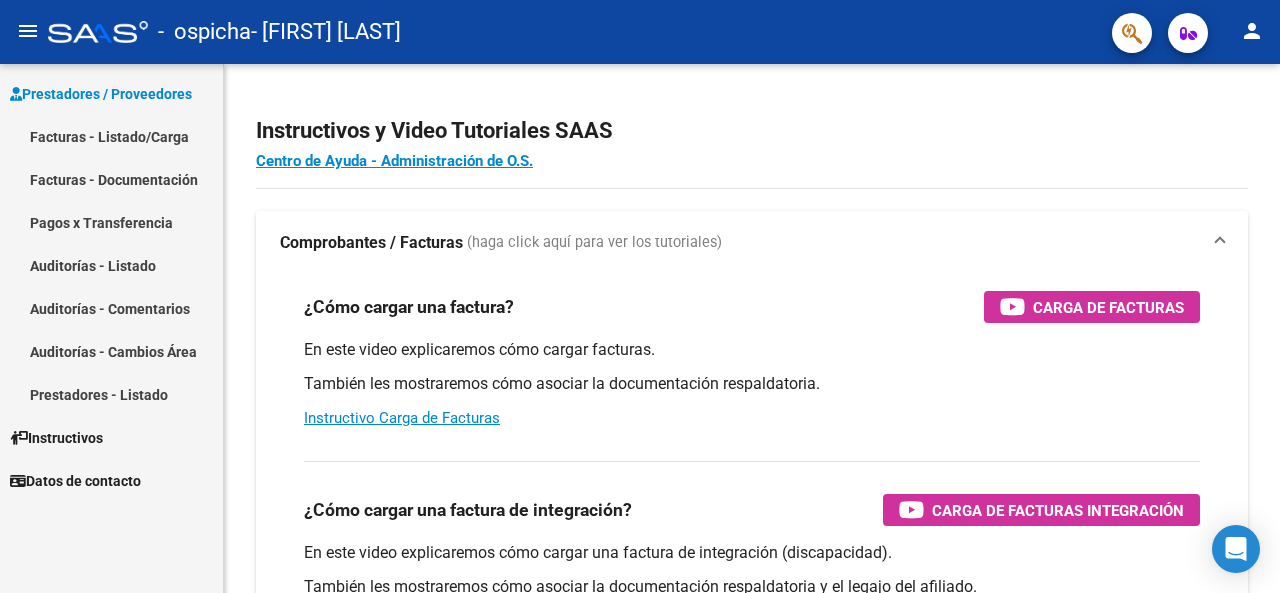 click on "Facturas - Listado/Carga" at bounding box center [111, 136] 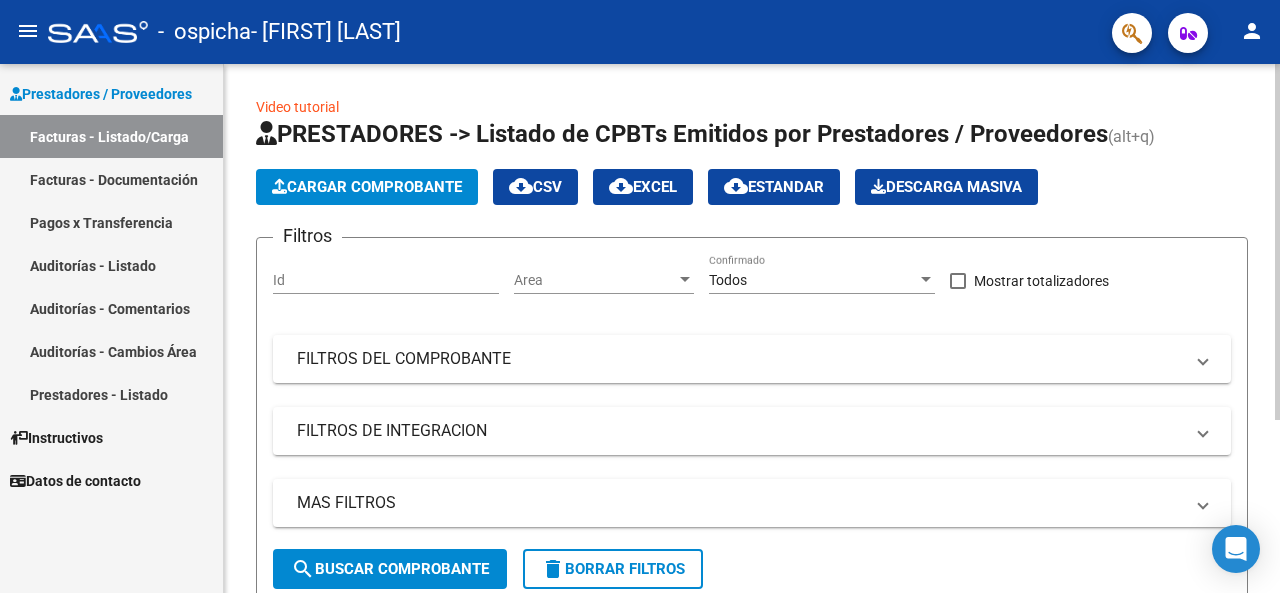 click on "Cargar Comprobante" 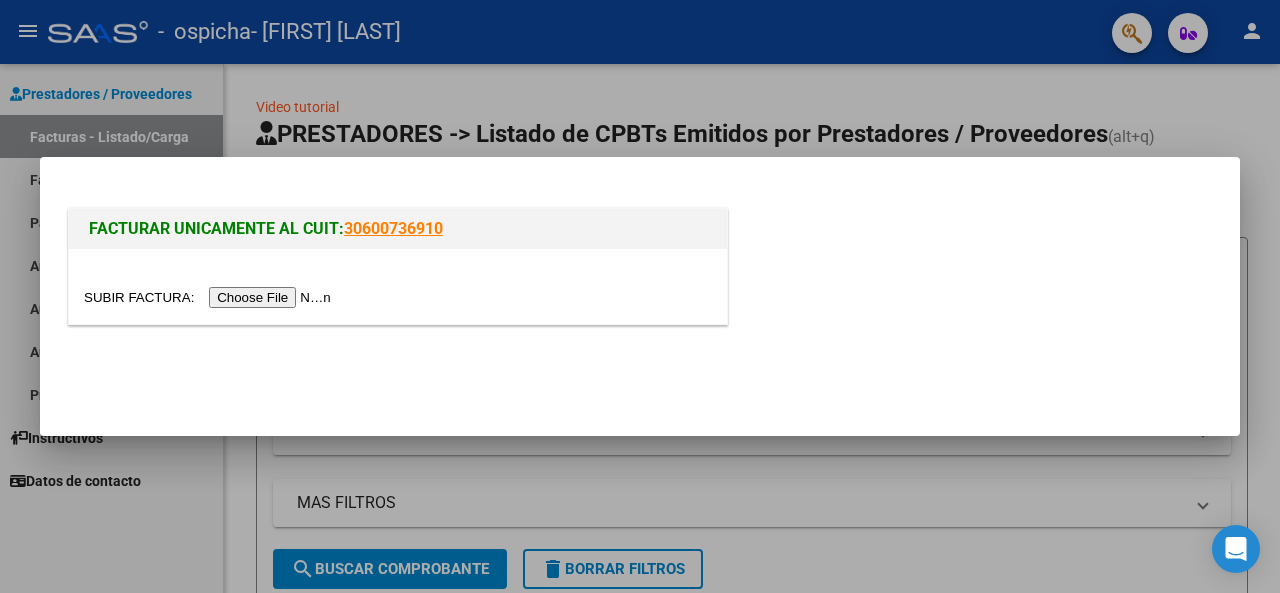 click at bounding box center (210, 297) 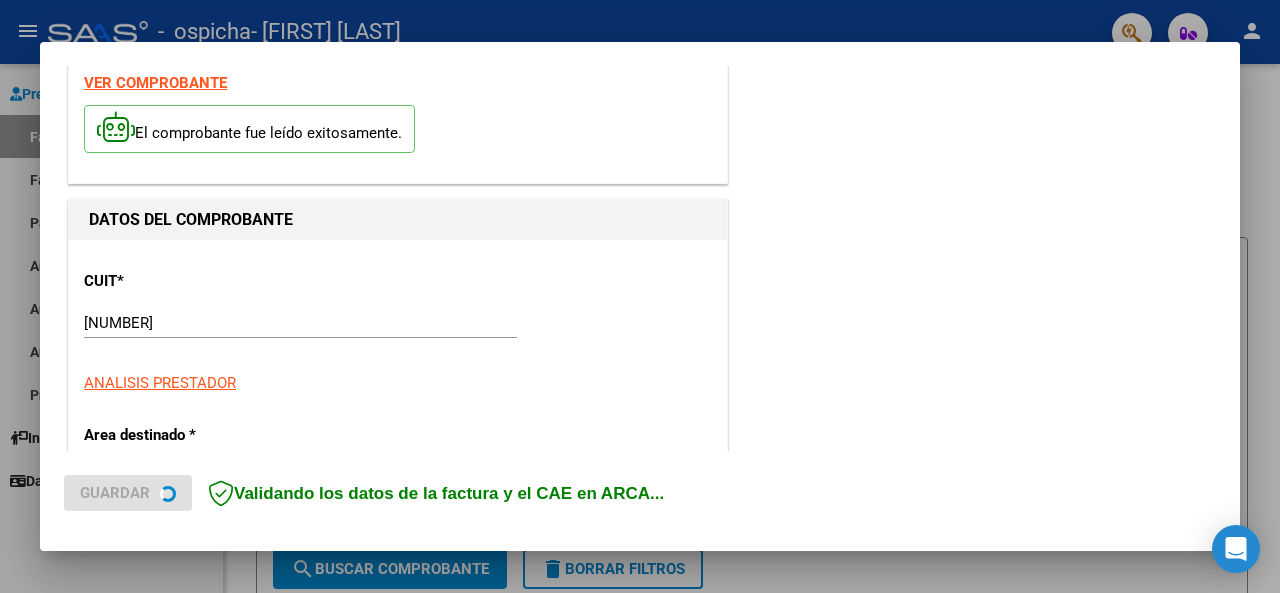 scroll, scrollTop: 200, scrollLeft: 0, axis: vertical 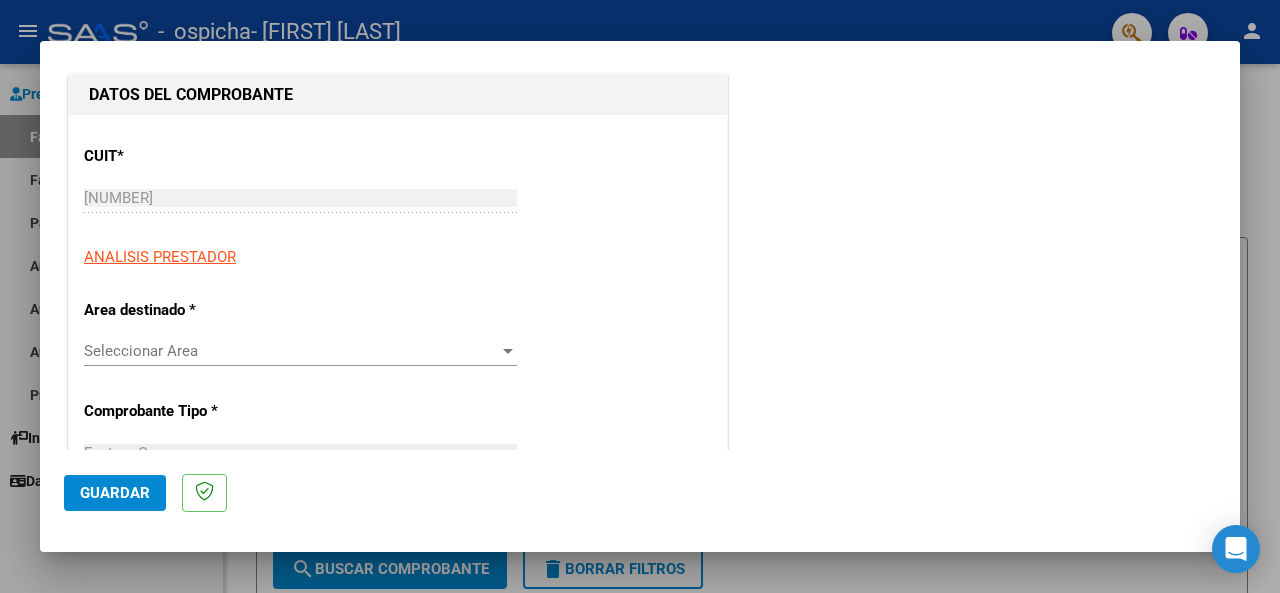 click on "Seleccionar Area" at bounding box center [291, 351] 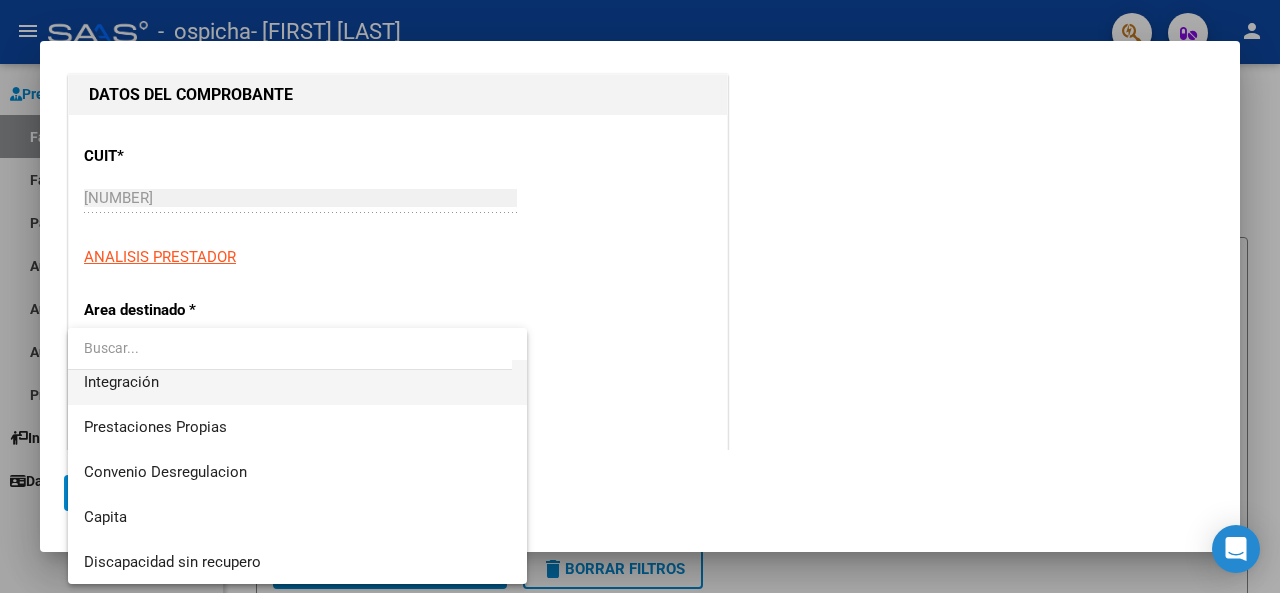 click on "Integración" at bounding box center [298, 382] 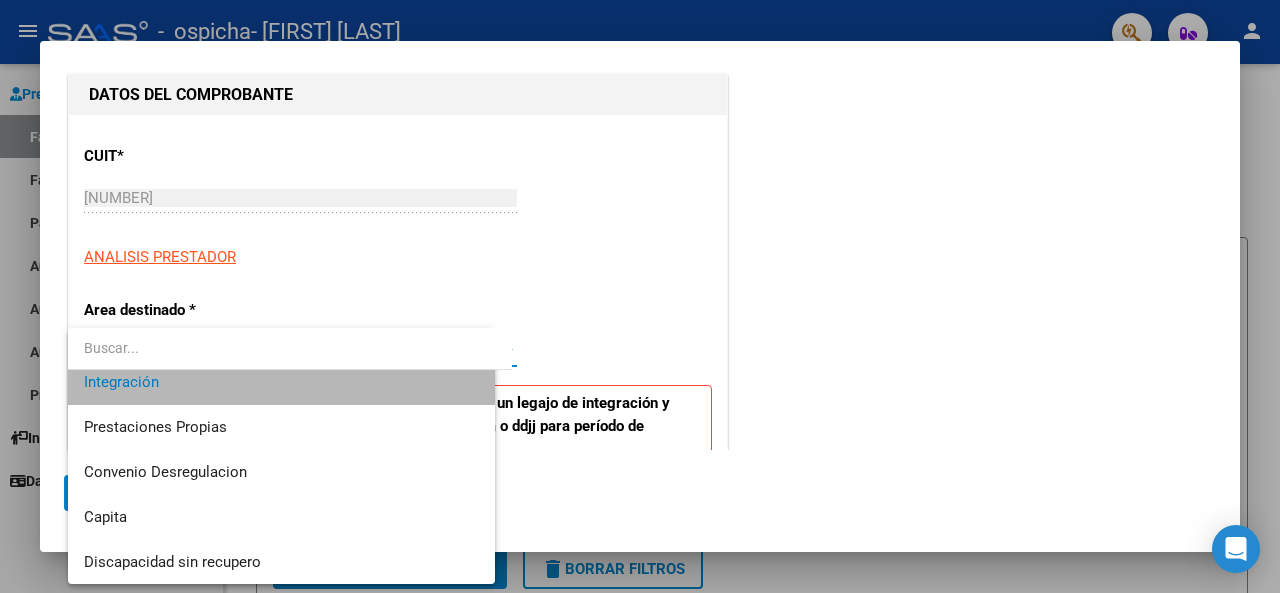 scroll, scrollTop: 135, scrollLeft: 0, axis: vertical 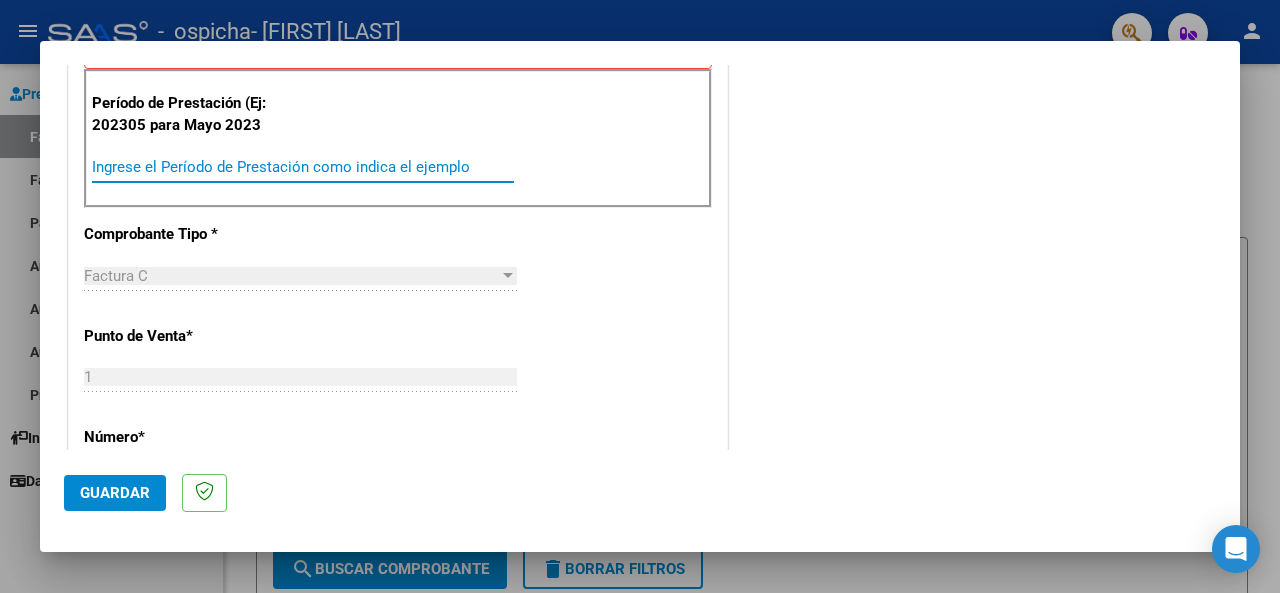 click on "Ingrese el Período de Prestación como indica el ejemplo" at bounding box center [303, 167] 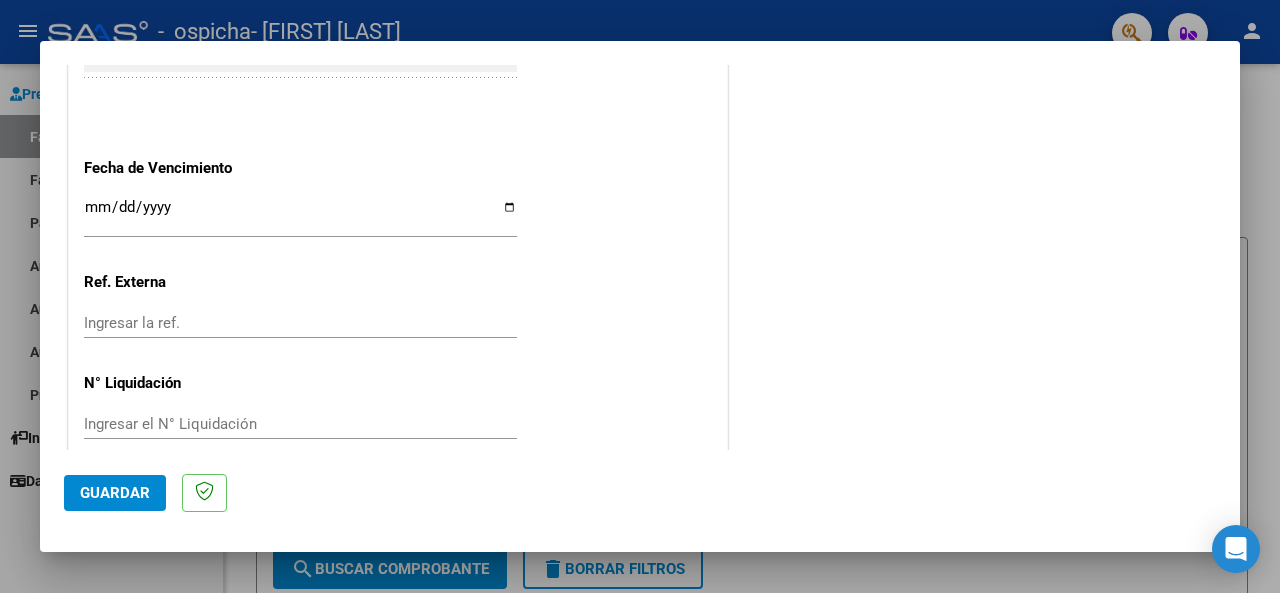scroll, scrollTop: 1376, scrollLeft: 0, axis: vertical 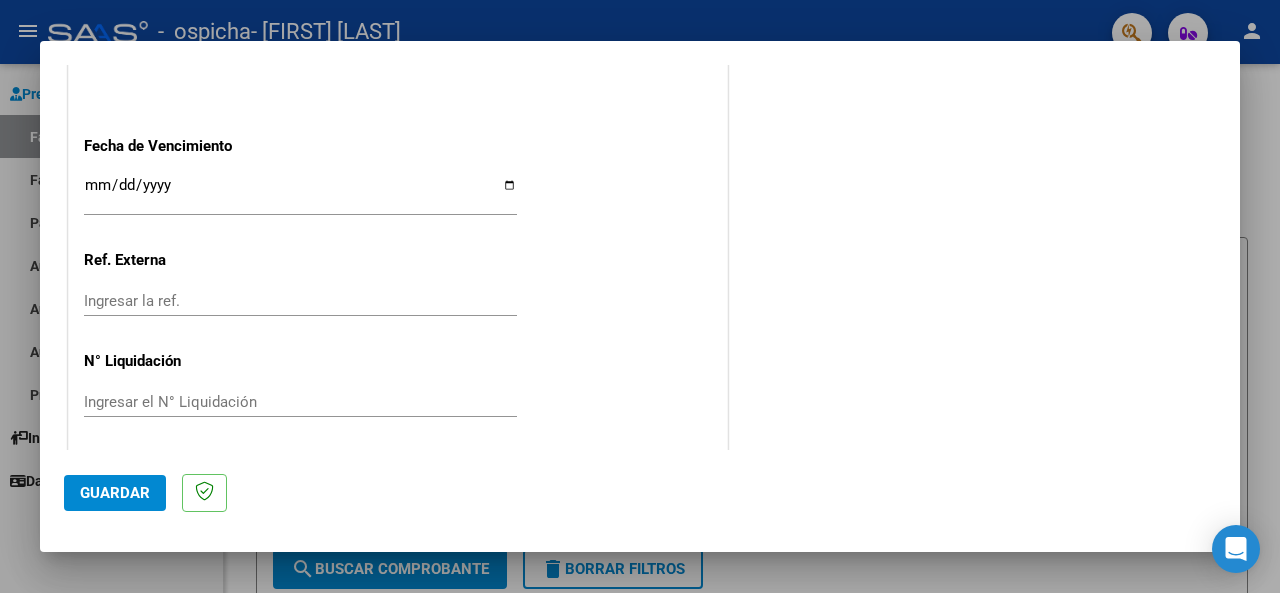 type on "202506" 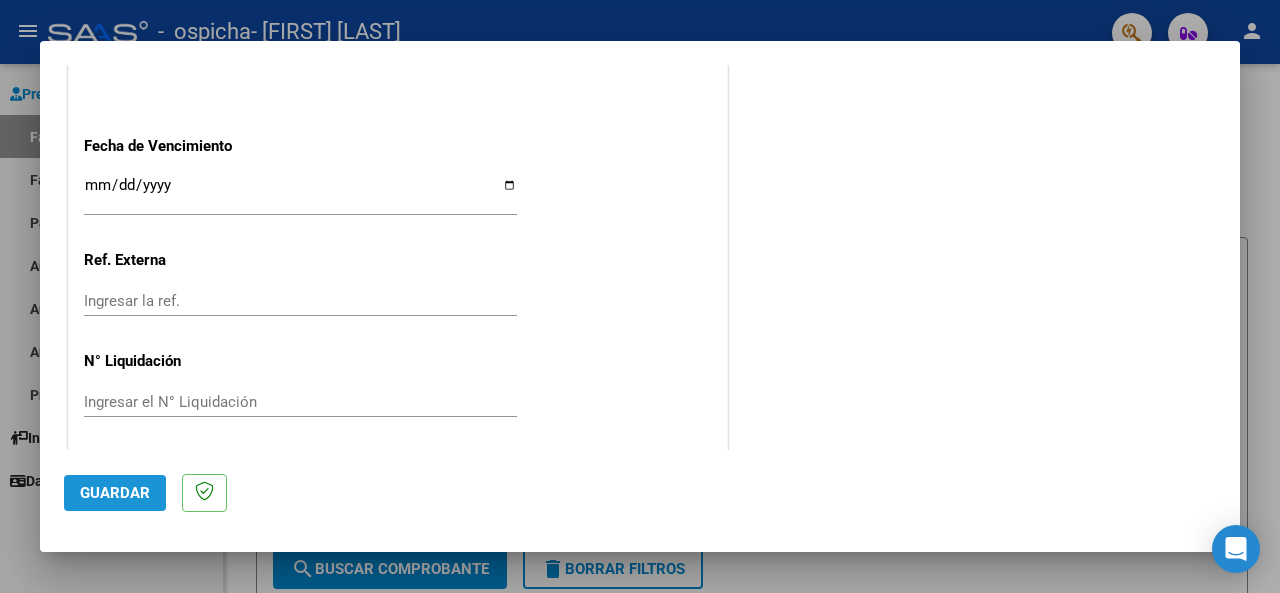 click on "Guardar" 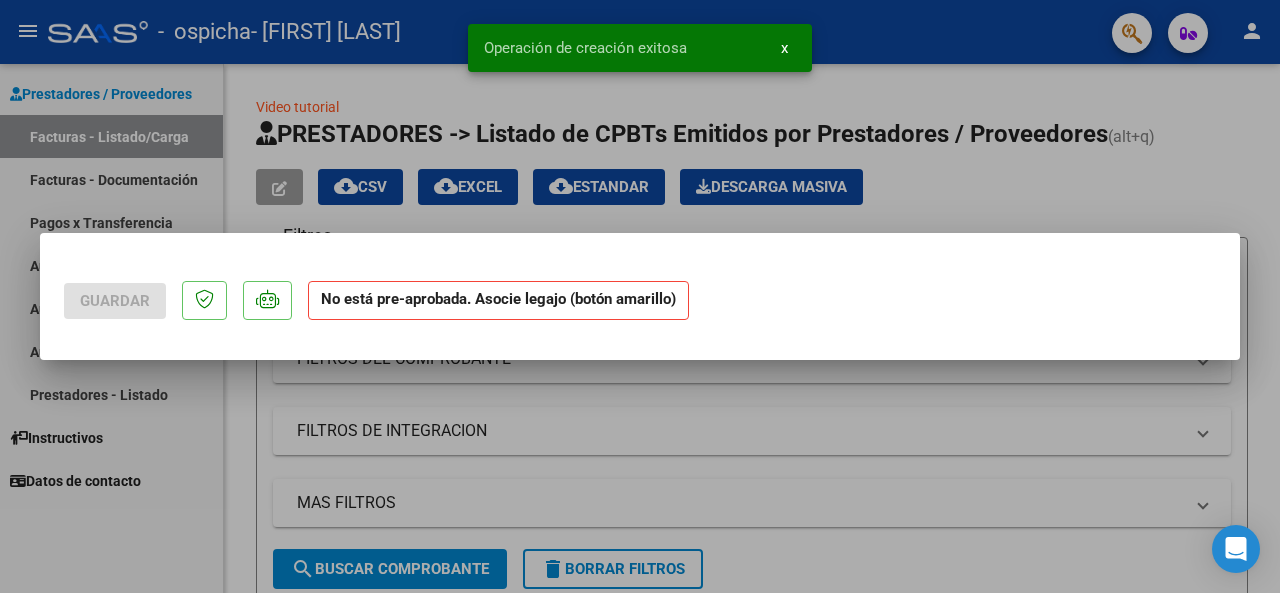 scroll, scrollTop: 0, scrollLeft: 0, axis: both 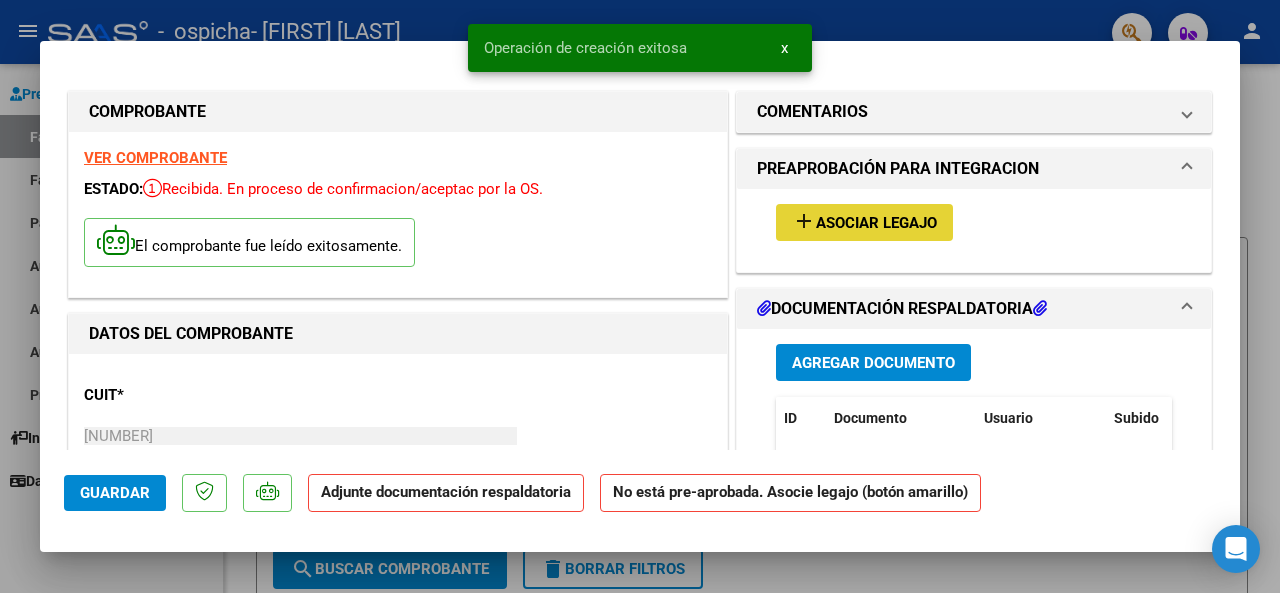click on "add Asociar Legajo" at bounding box center [864, 222] 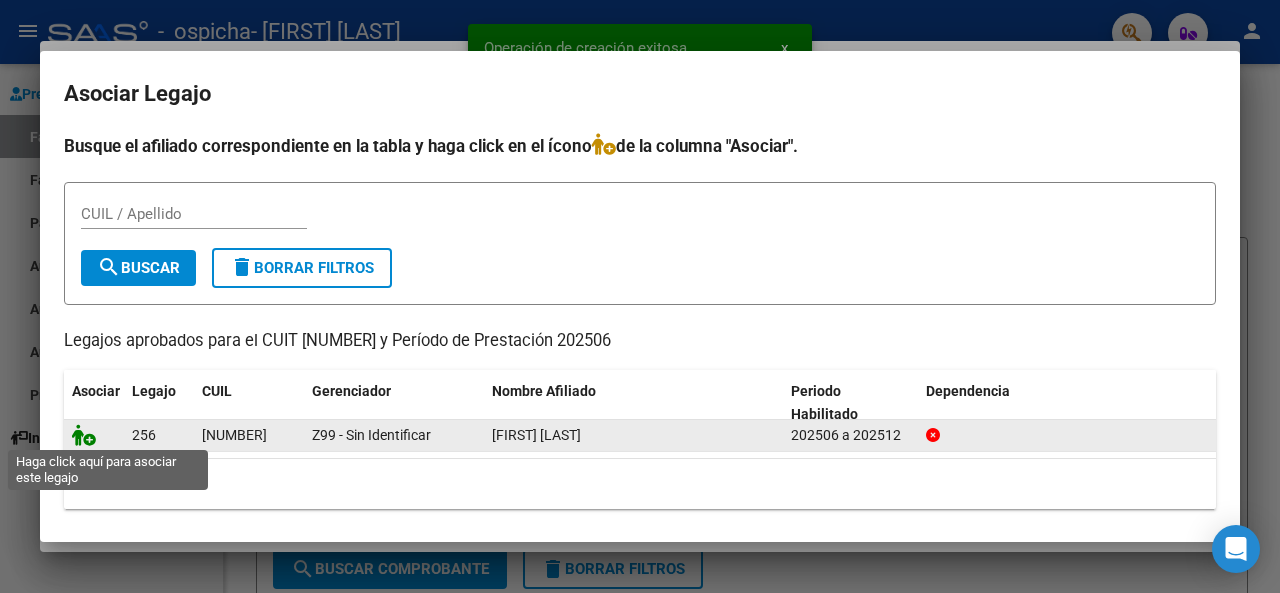 click 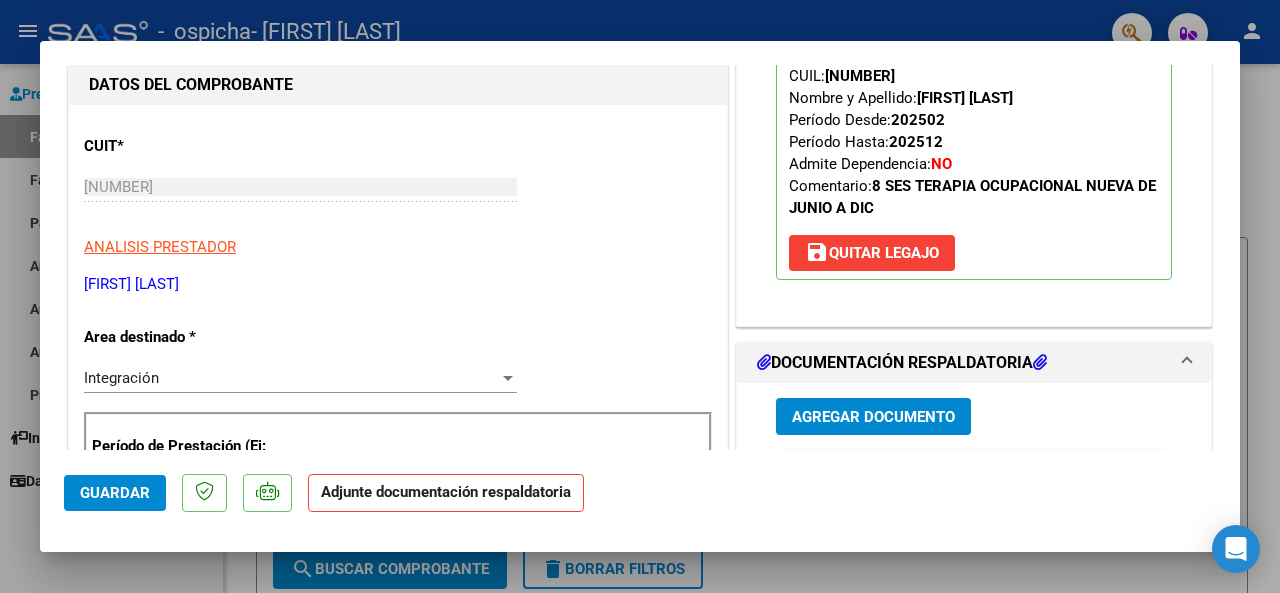 scroll, scrollTop: 300, scrollLeft: 0, axis: vertical 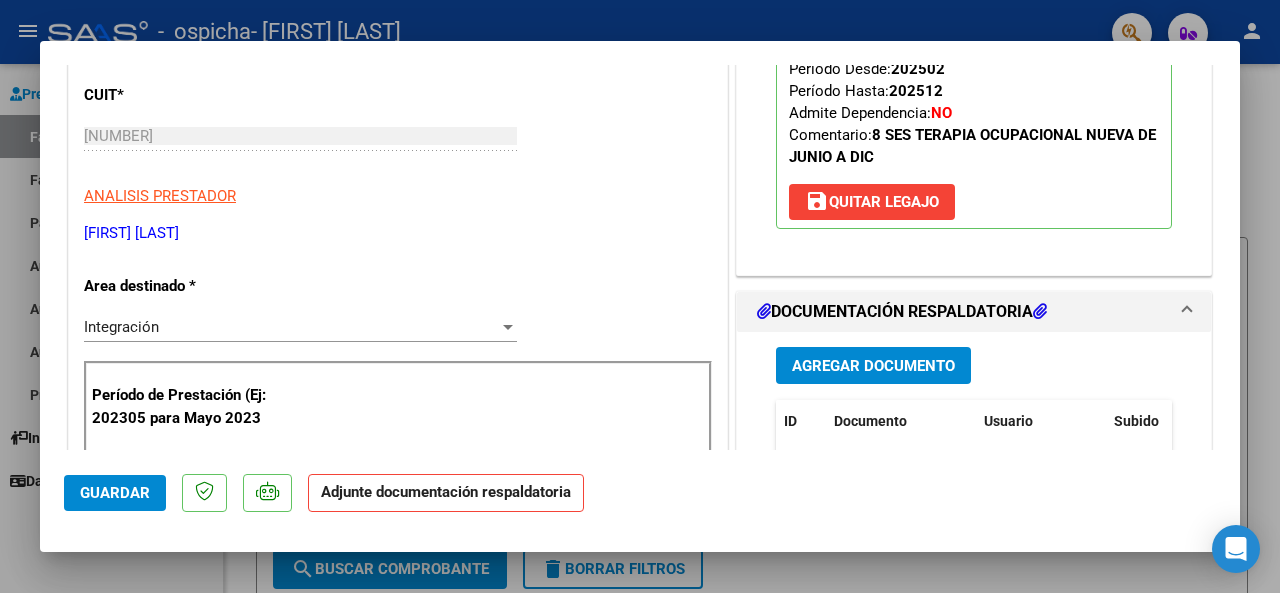 click on "Agregar Documento" at bounding box center [873, 366] 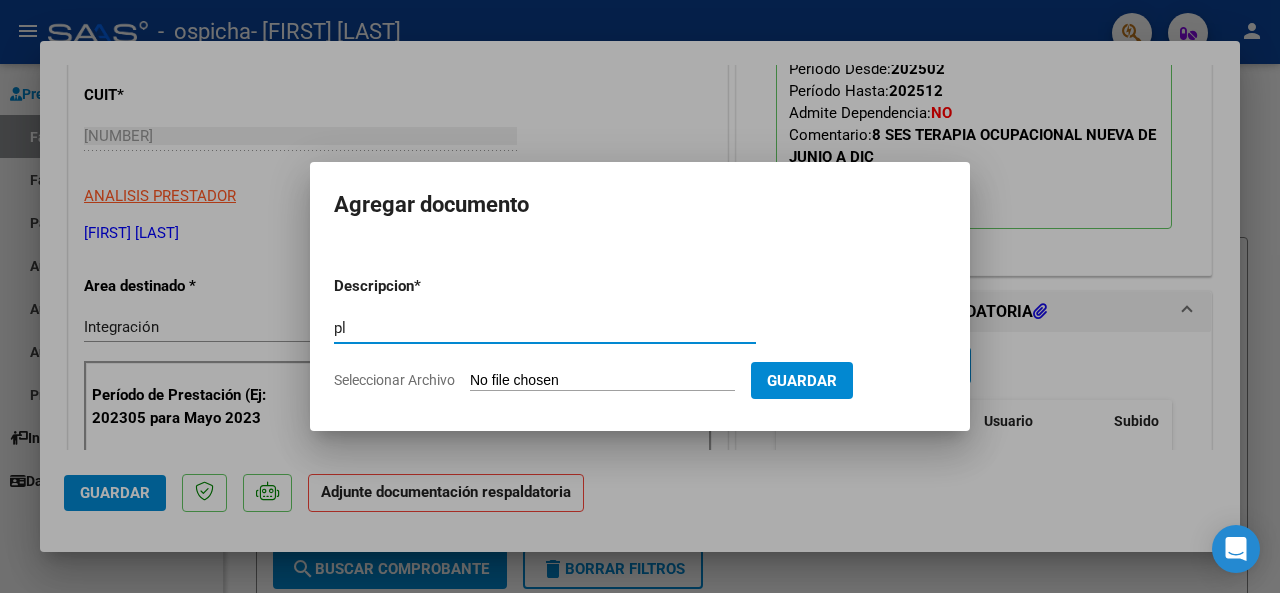 type on "p" 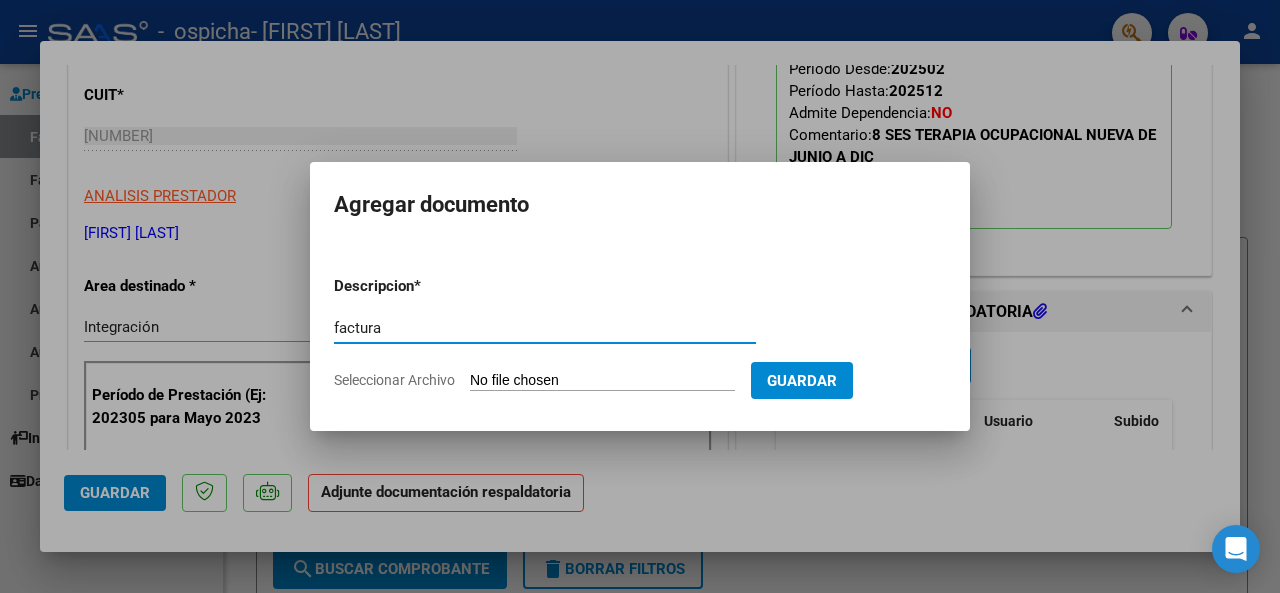 type on "factura" 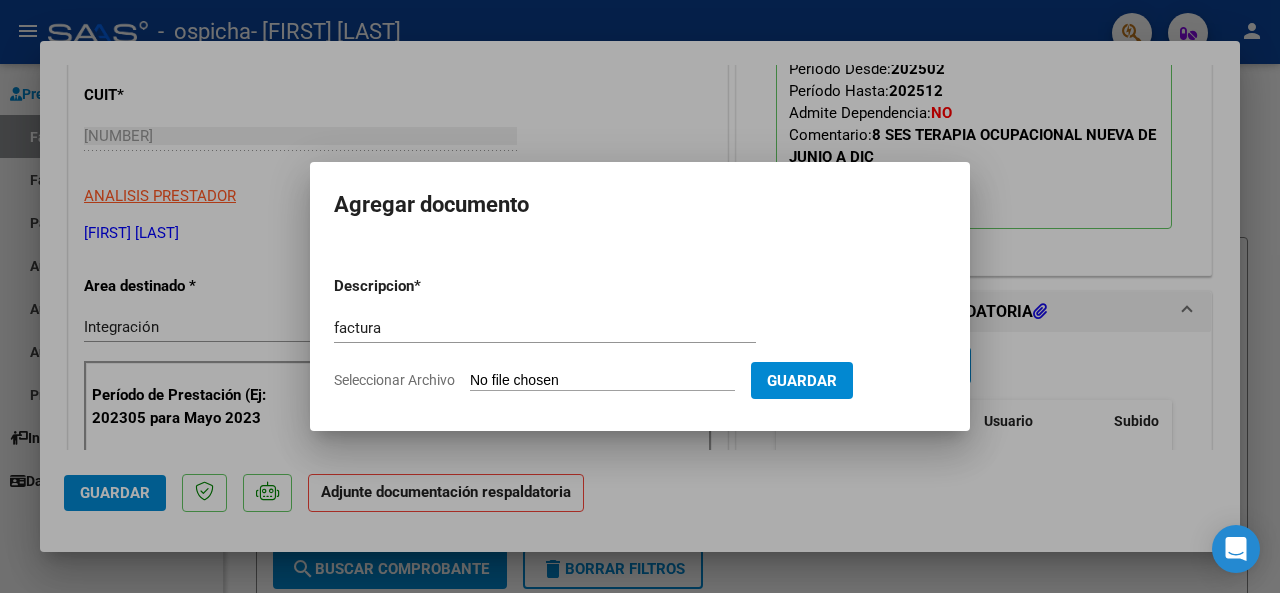 click on "Seleccionar Archivo" at bounding box center (602, 381) 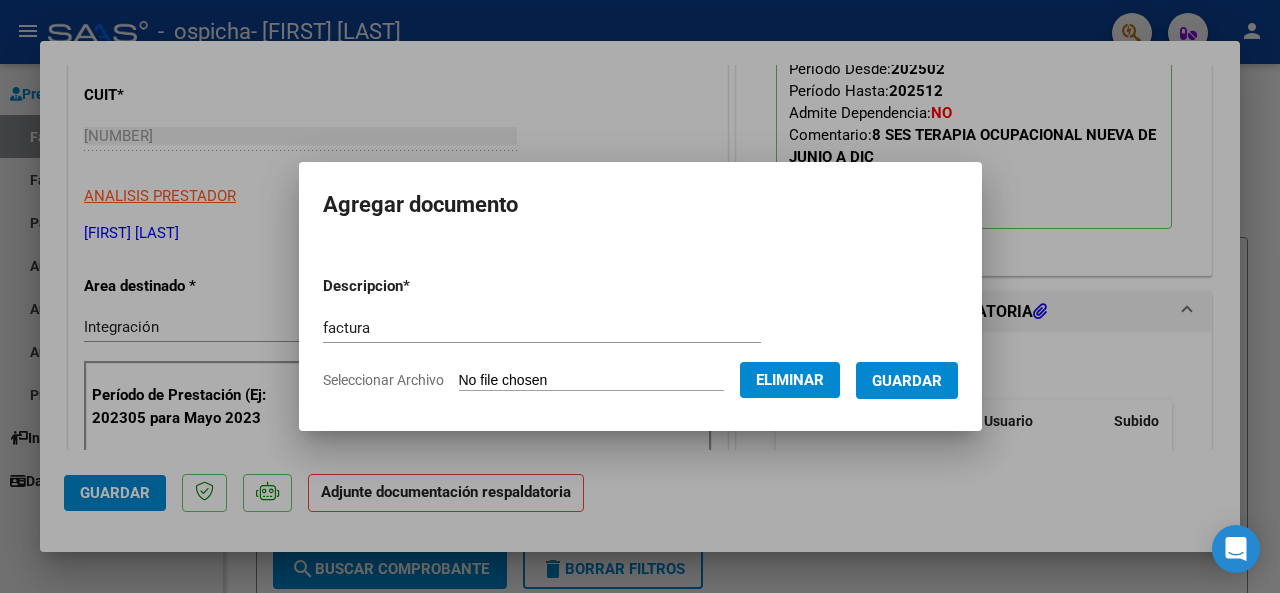 click on "Guardar" at bounding box center [907, 381] 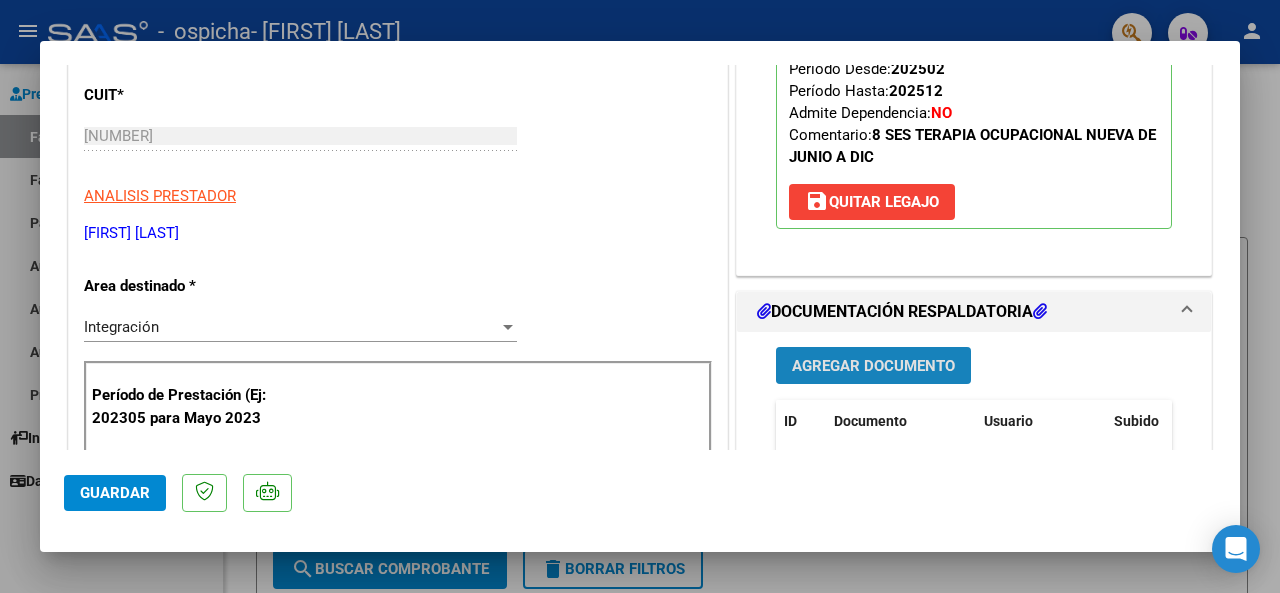 click on "Agregar Documento" at bounding box center [873, 366] 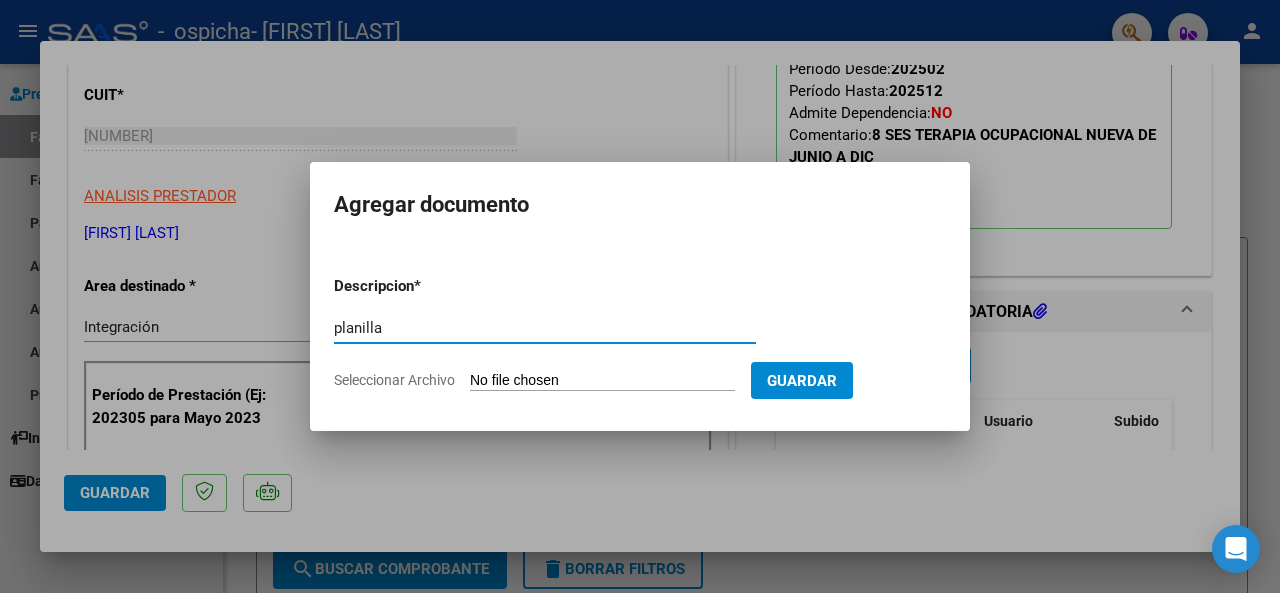 type on "planilla" 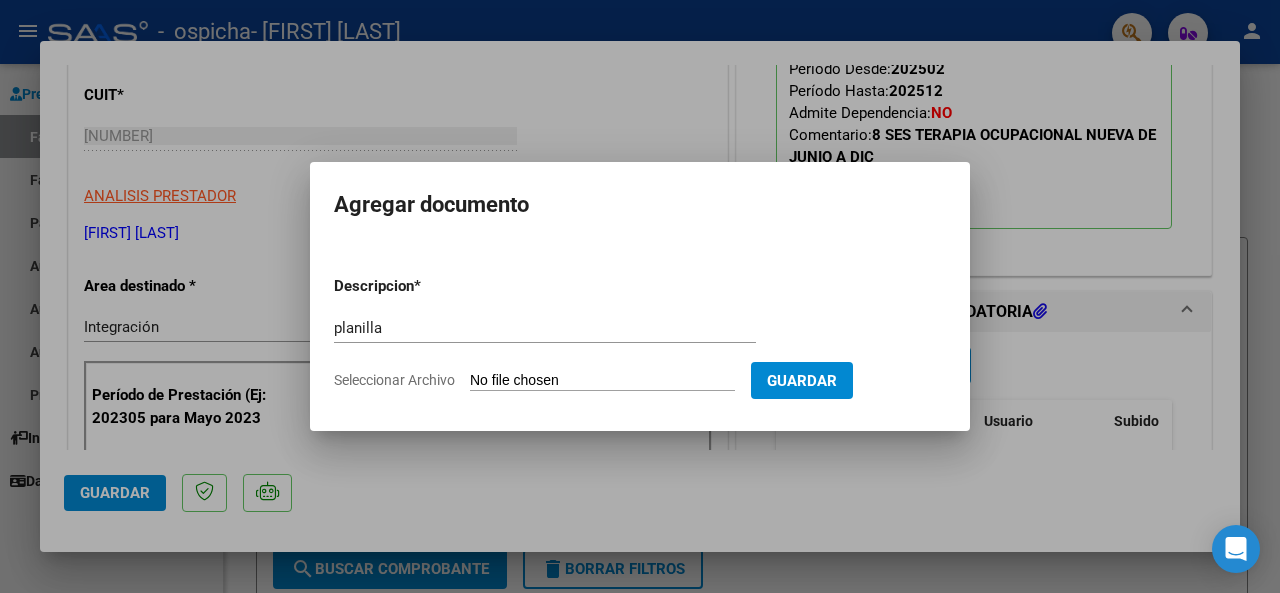 type on "C:\fakepath\CamScanner 8-8-25 17.49.pdf" 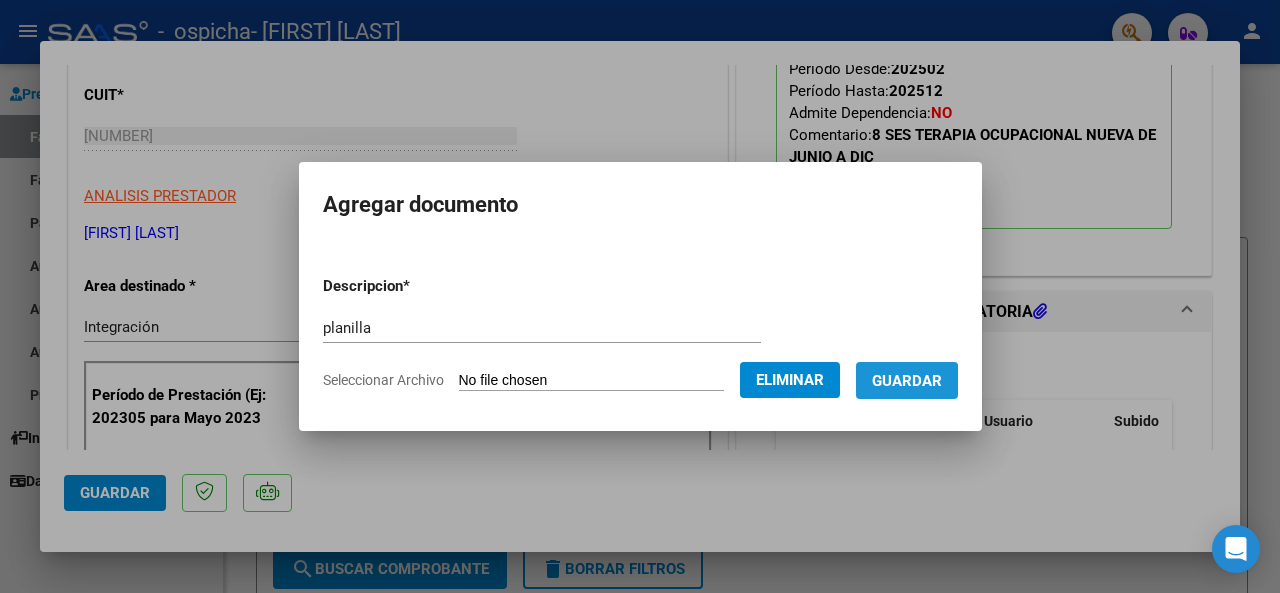 click on "Guardar" at bounding box center (907, 381) 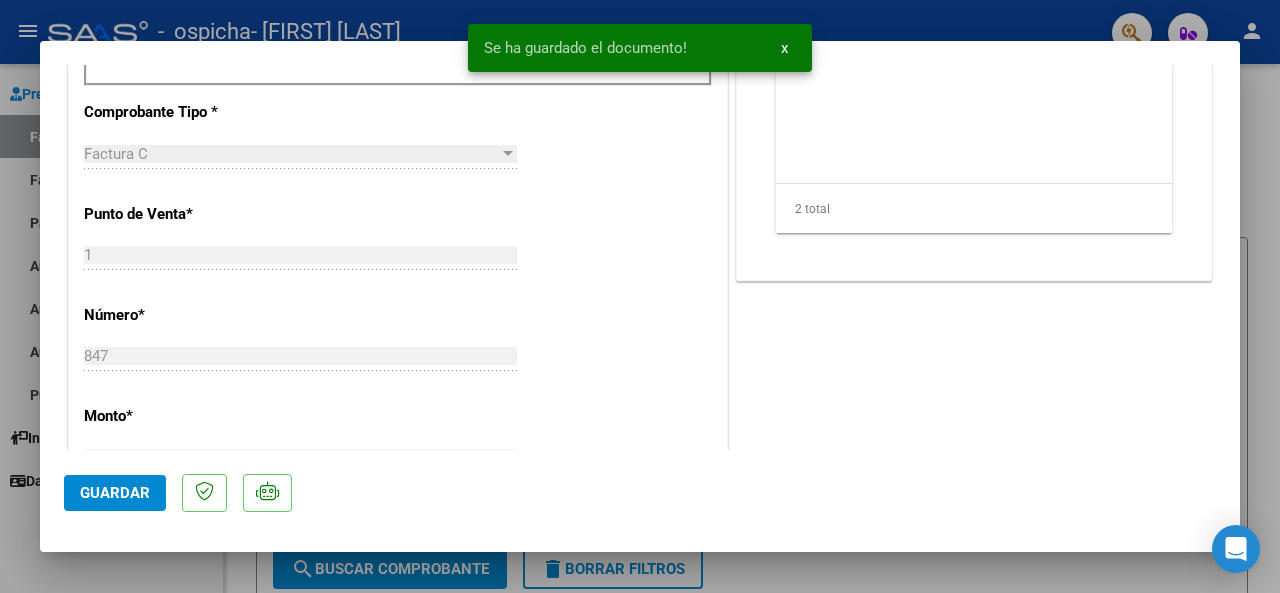 scroll, scrollTop: 800, scrollLeft: 0, axis: vertical 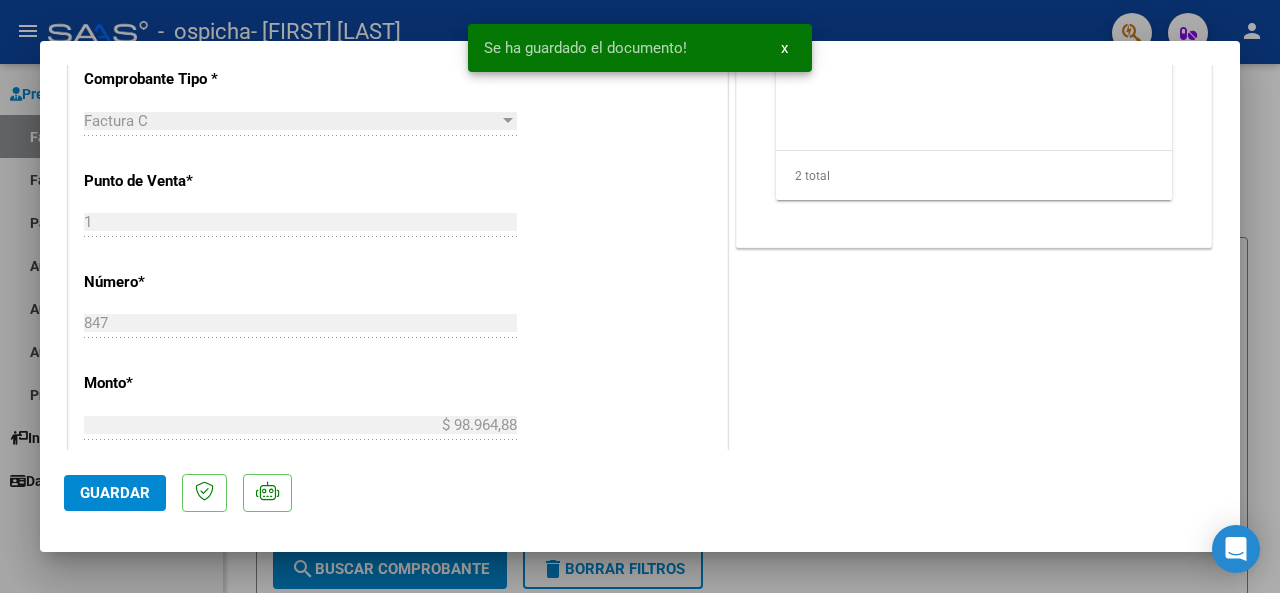click on "Guardar" 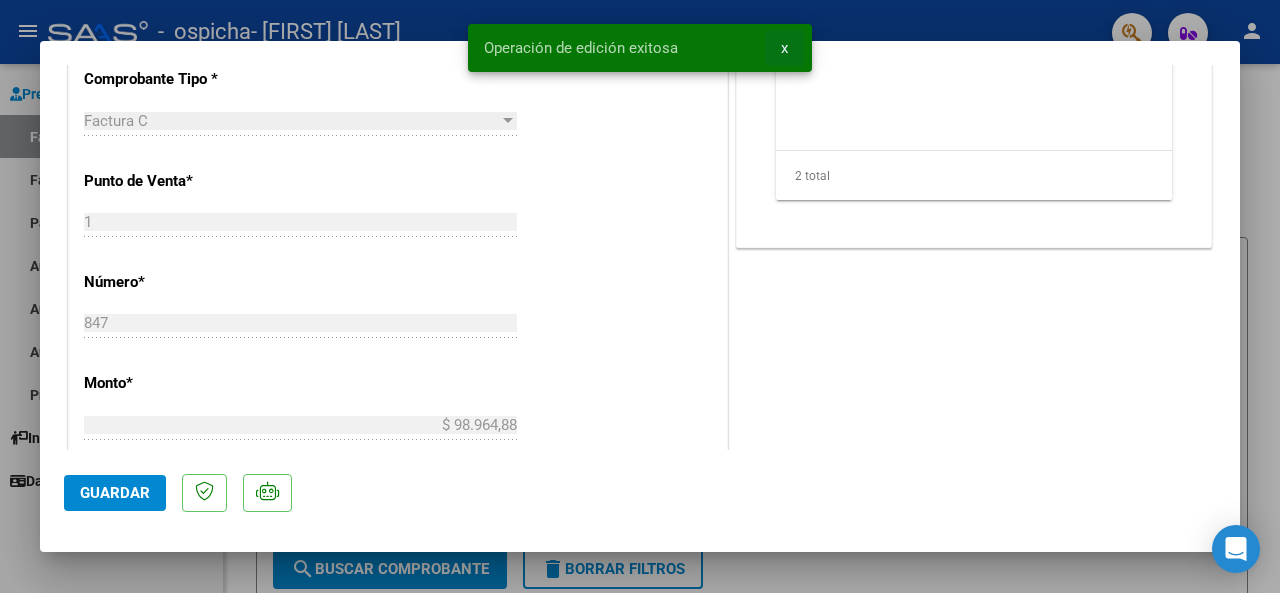 click on "x" at bounding box center [784, 48] 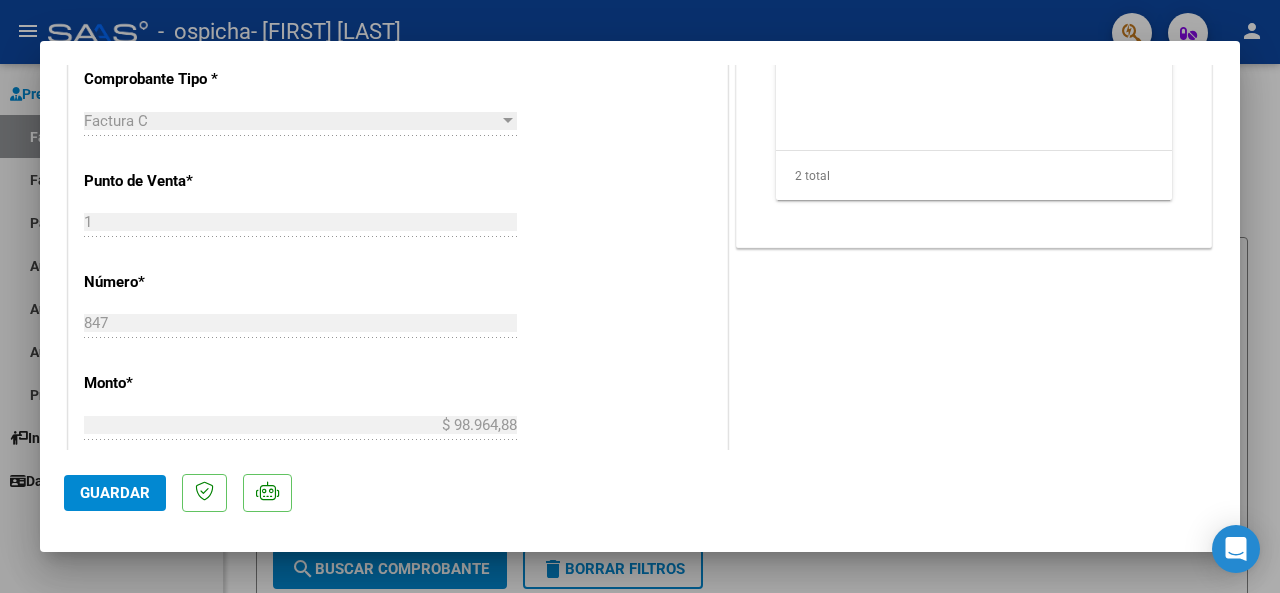 click at bounding box center (640, 296) 